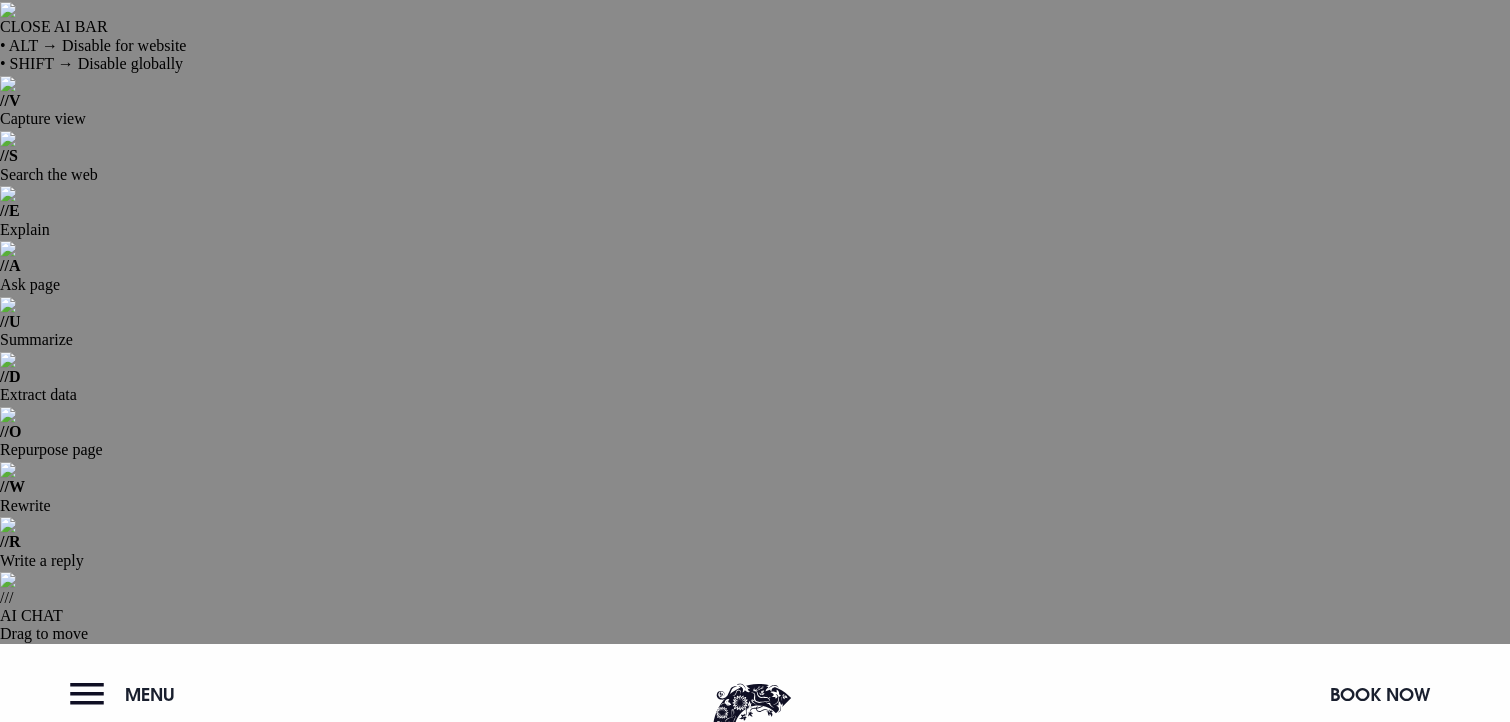 scroll, scrollTop: 0, scrollLeft: 0, axis: both 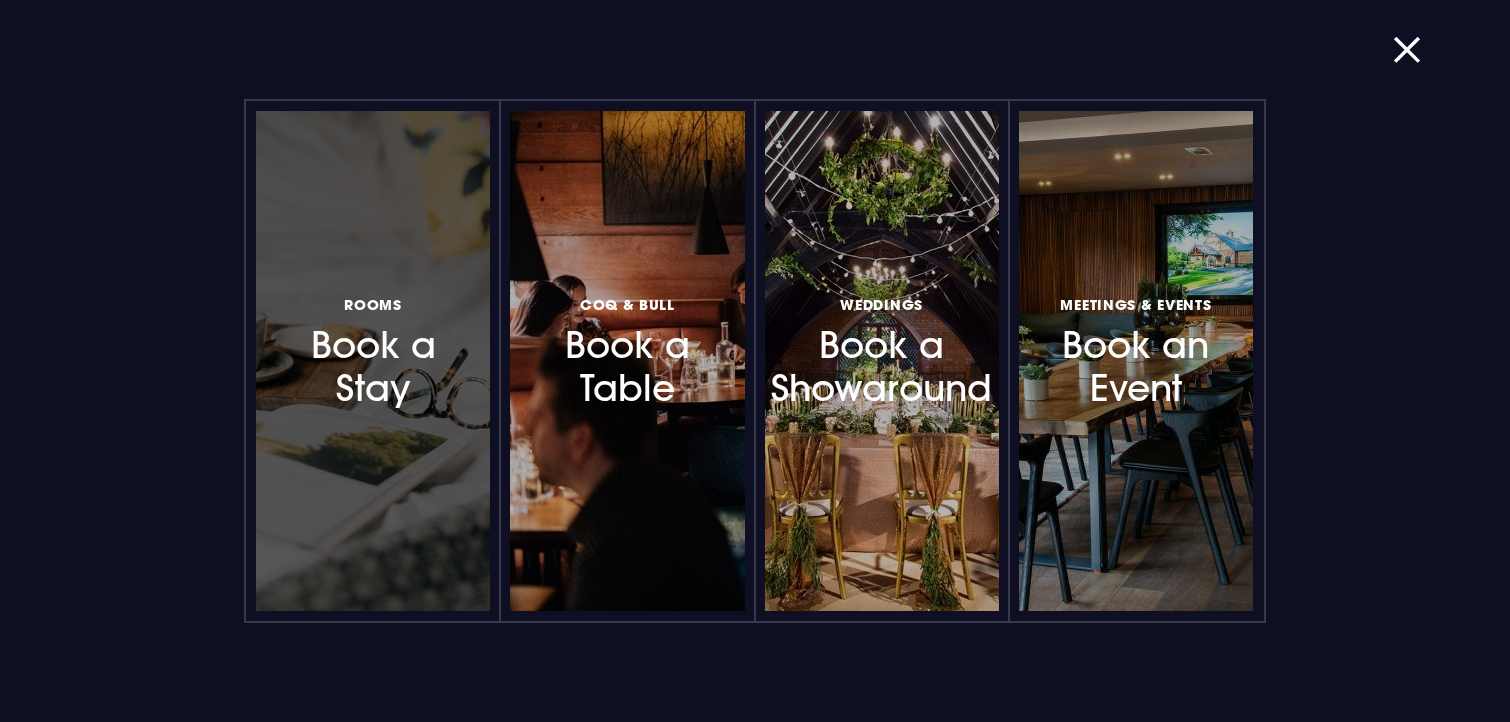 click on "Rooms
Book a Stay" at bounding box center [373, 350] 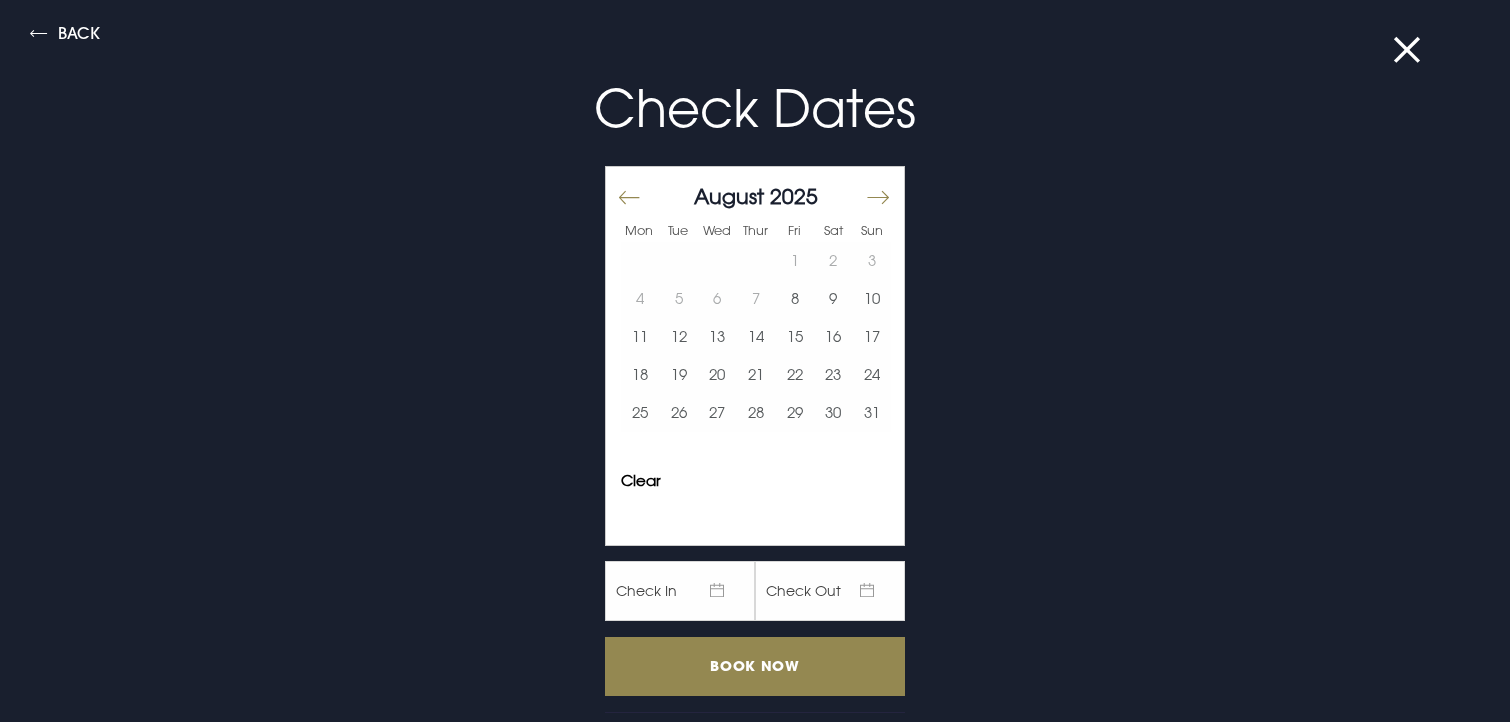 click at bounding box center [877, 198] 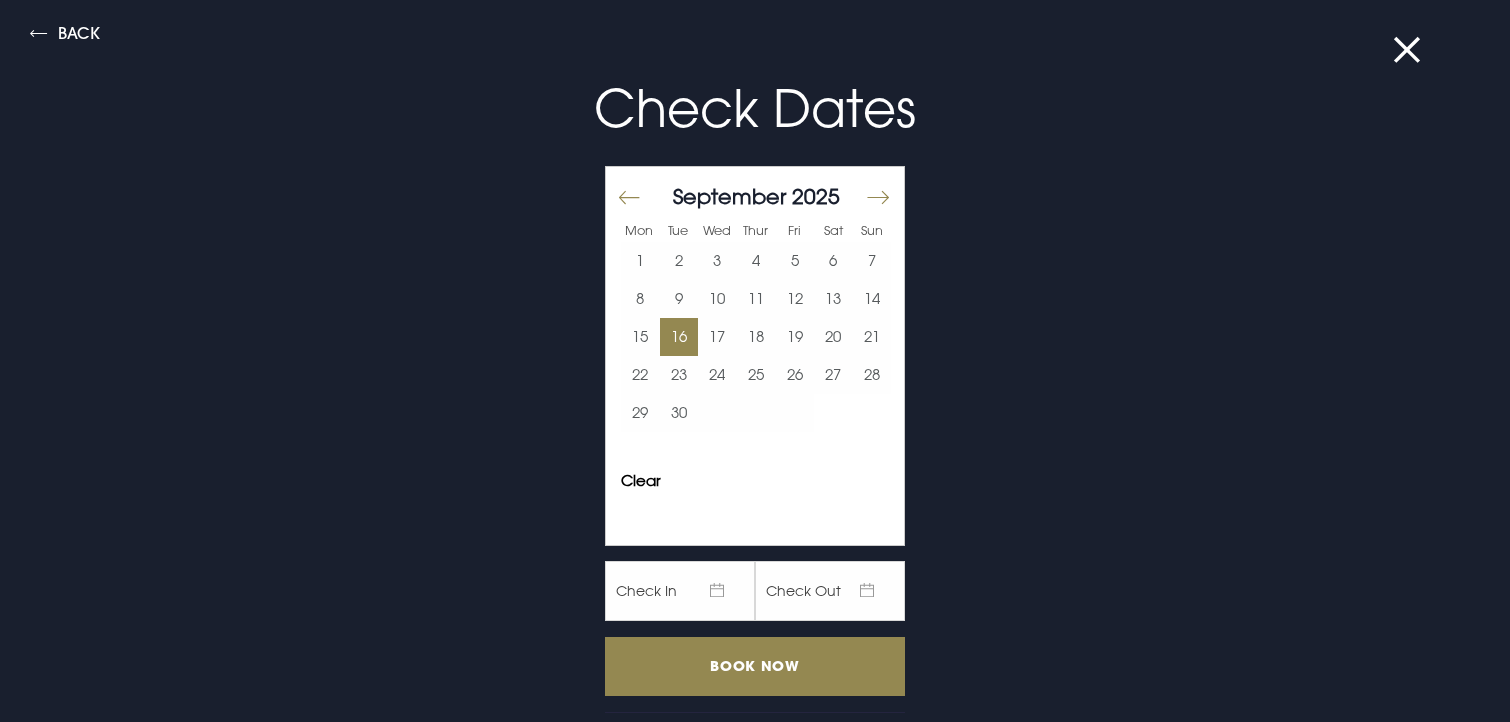 click on "16" at bounding box center (679, 337) 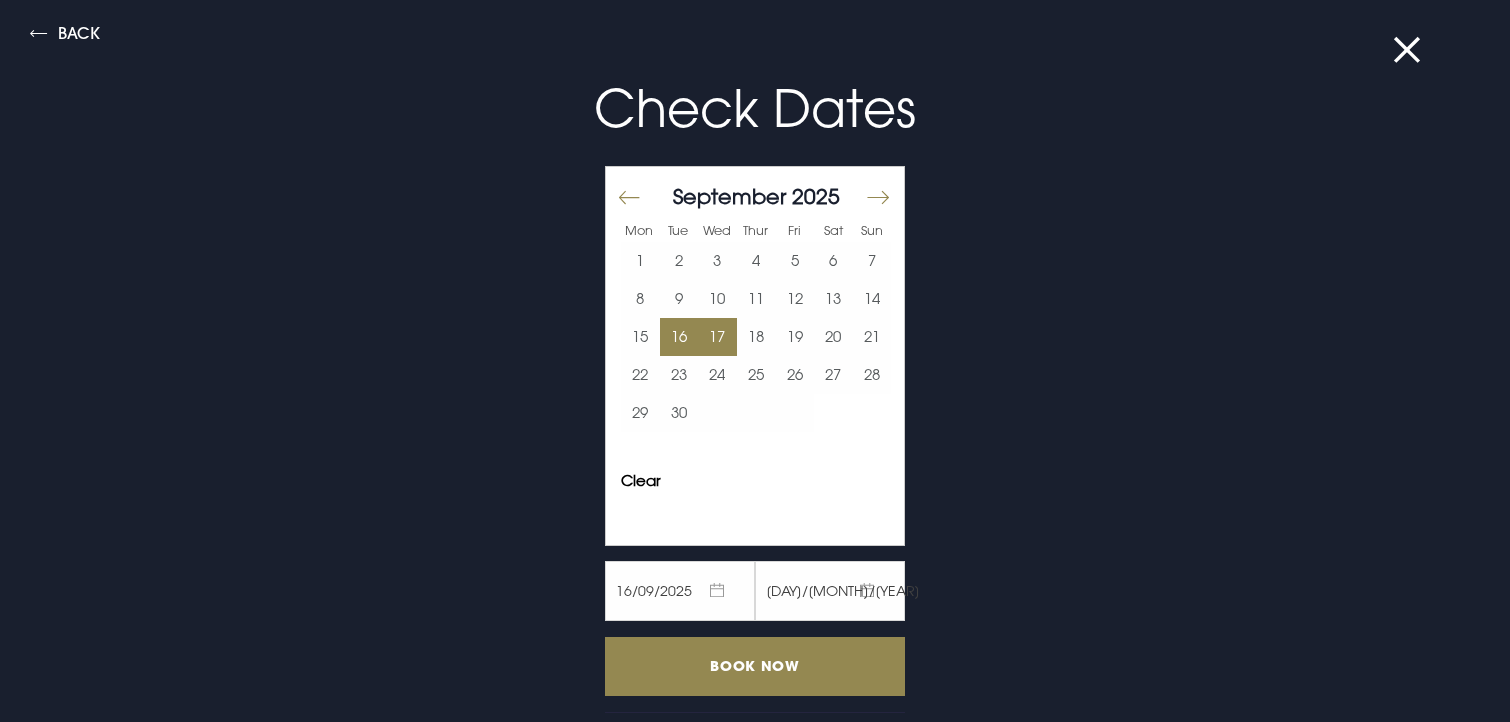 click on "17" at bounding box center (717, 337) 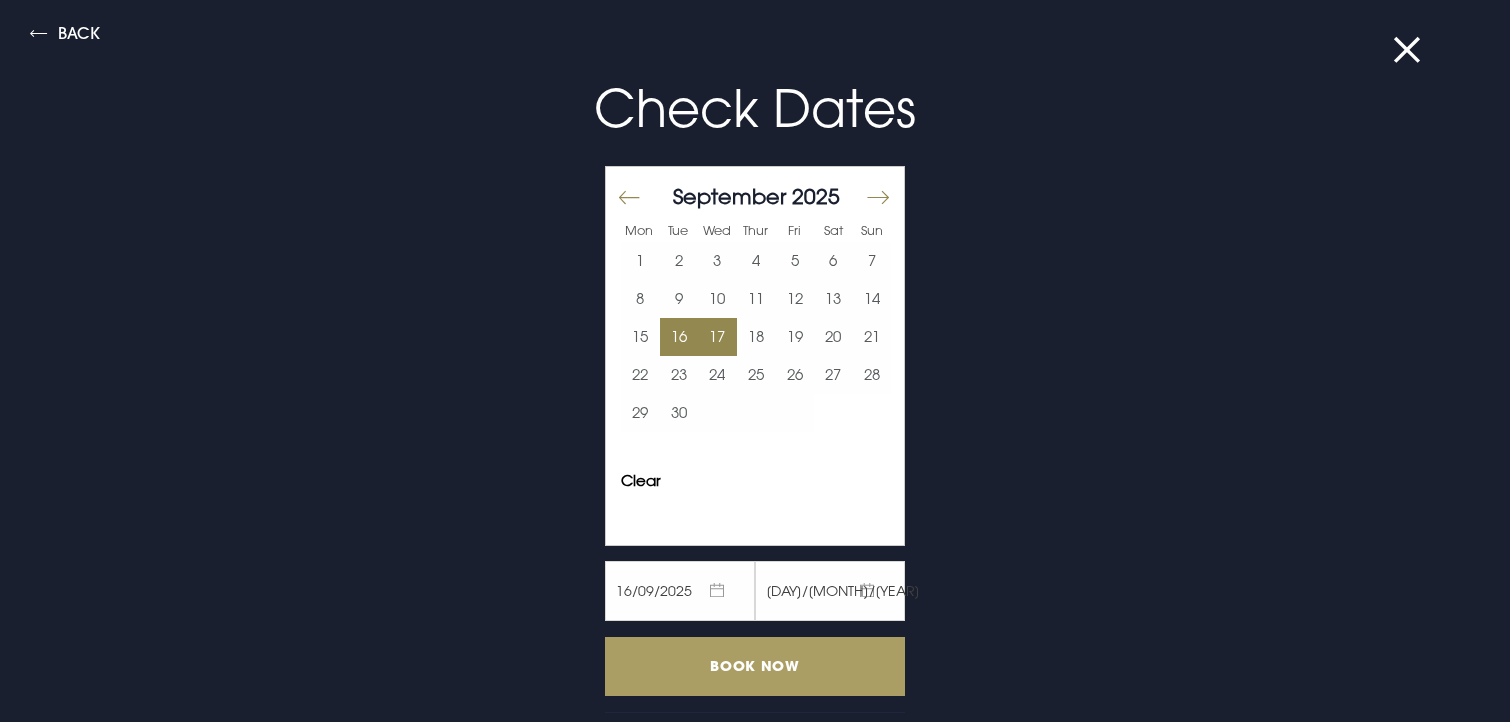 click on "Book Now" at bounding box center (755, 666) 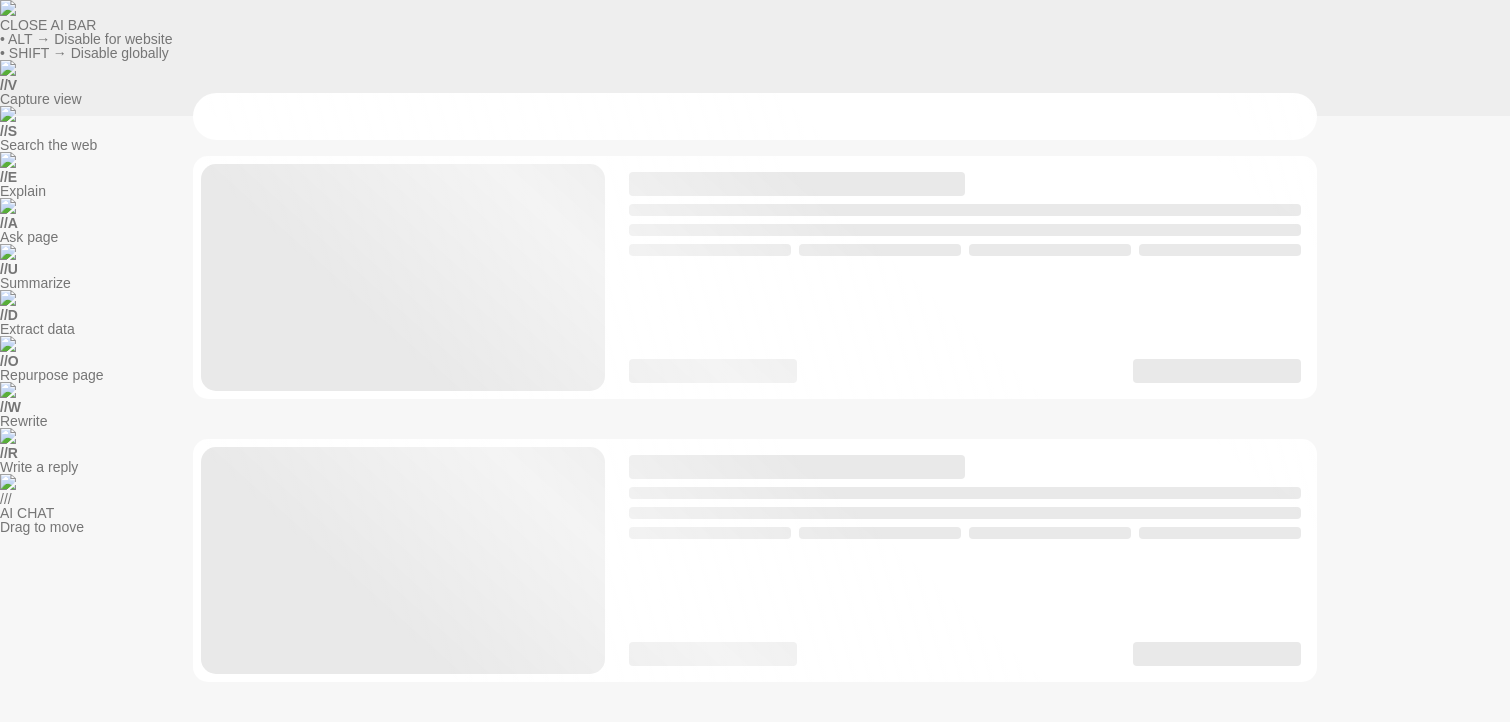 scroll, scrollTop: 0, scrollLeft: 0, axis: both 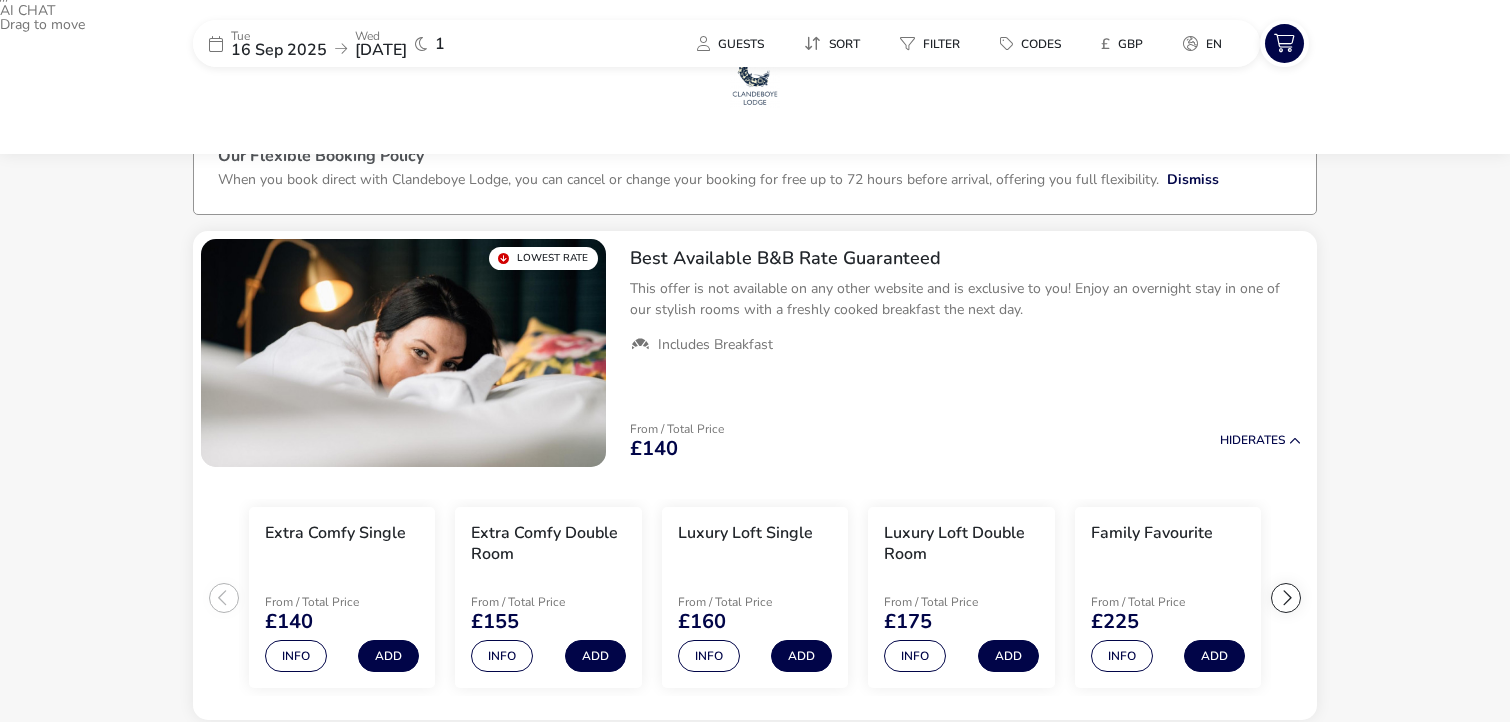 click on "Show" at bounding box center (1214, 1093) 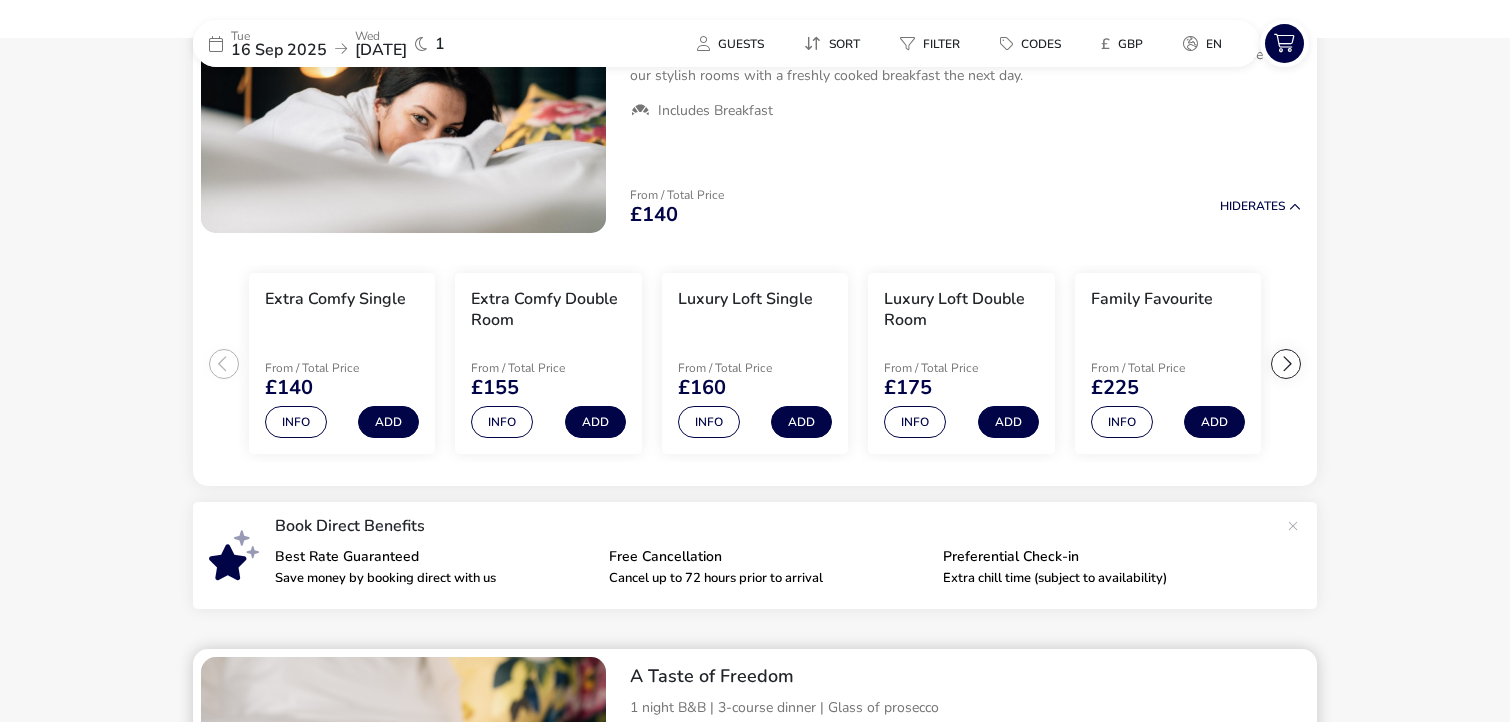 scroll, scrollTop: 751, scrollLeft: 0, axis: vertical 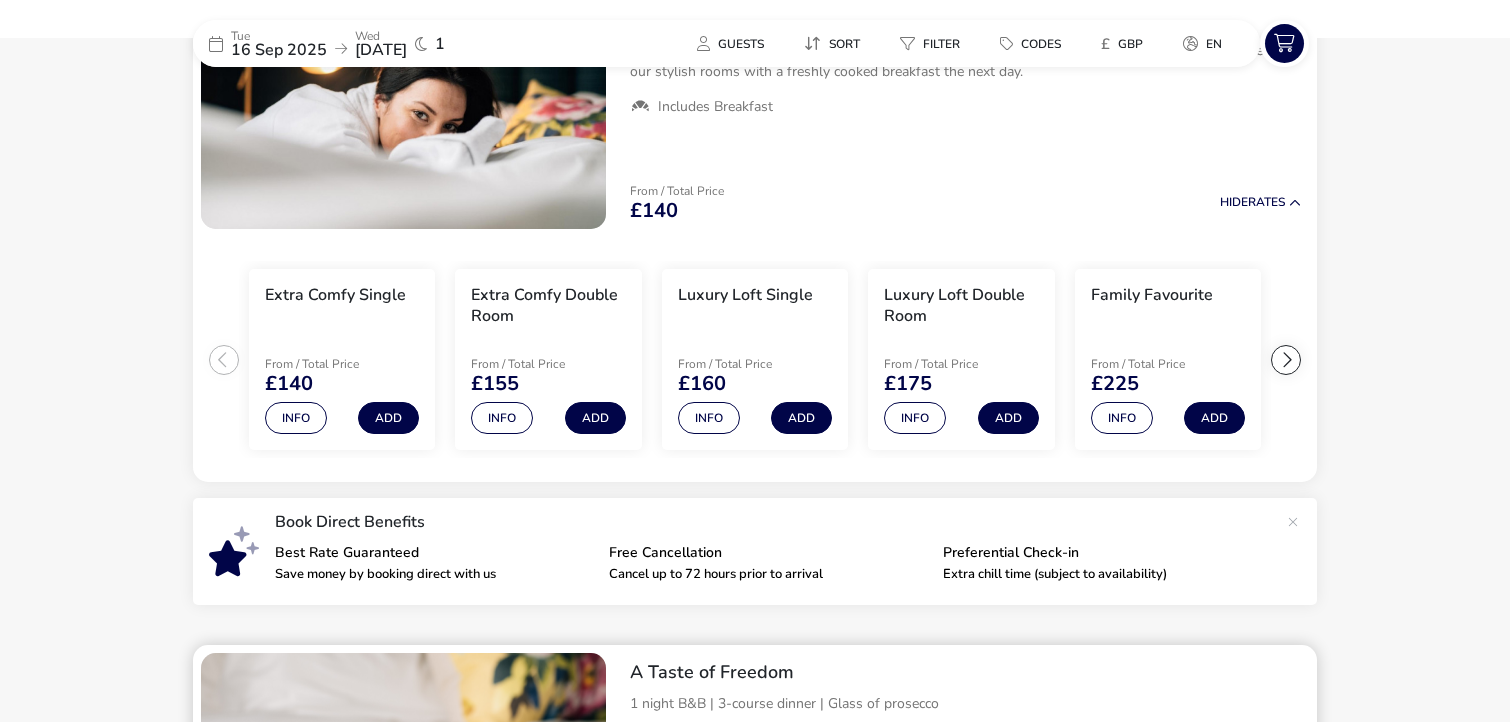 click on "Add" at bounding box center (440, 1050) 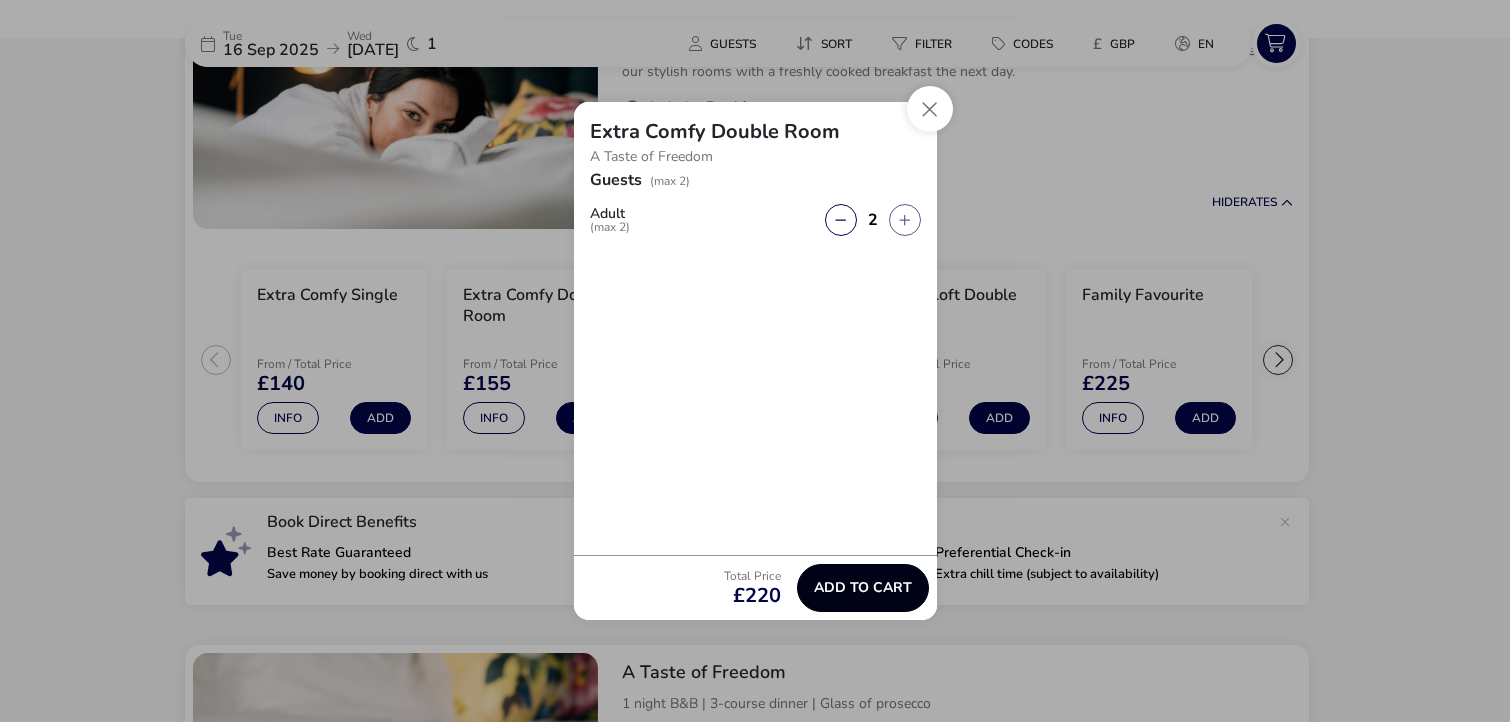 click on "Add to cart" at bounding box center (863, 587) 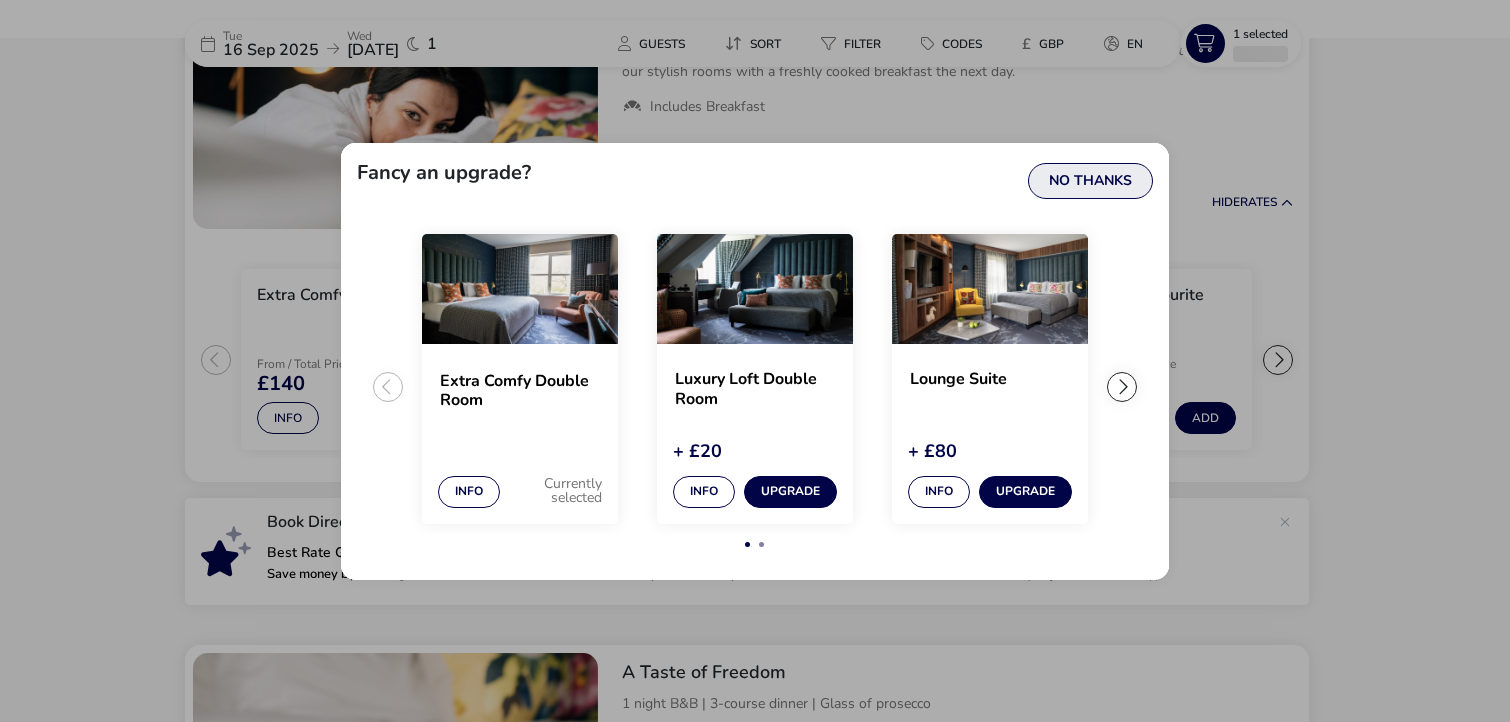 click on "No Thanks" at bounding box center (1090, 181) 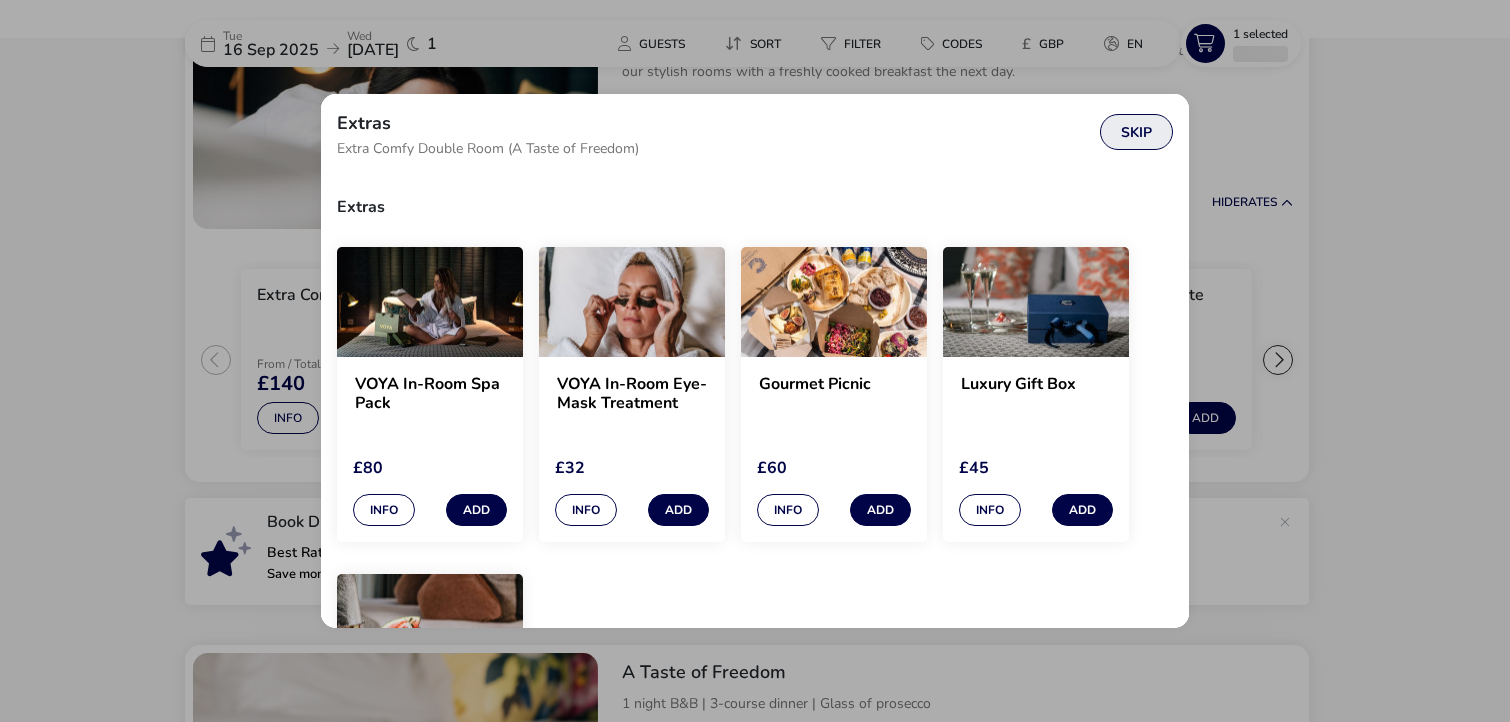 click on "Skip" at bounding box center [1136, 132] 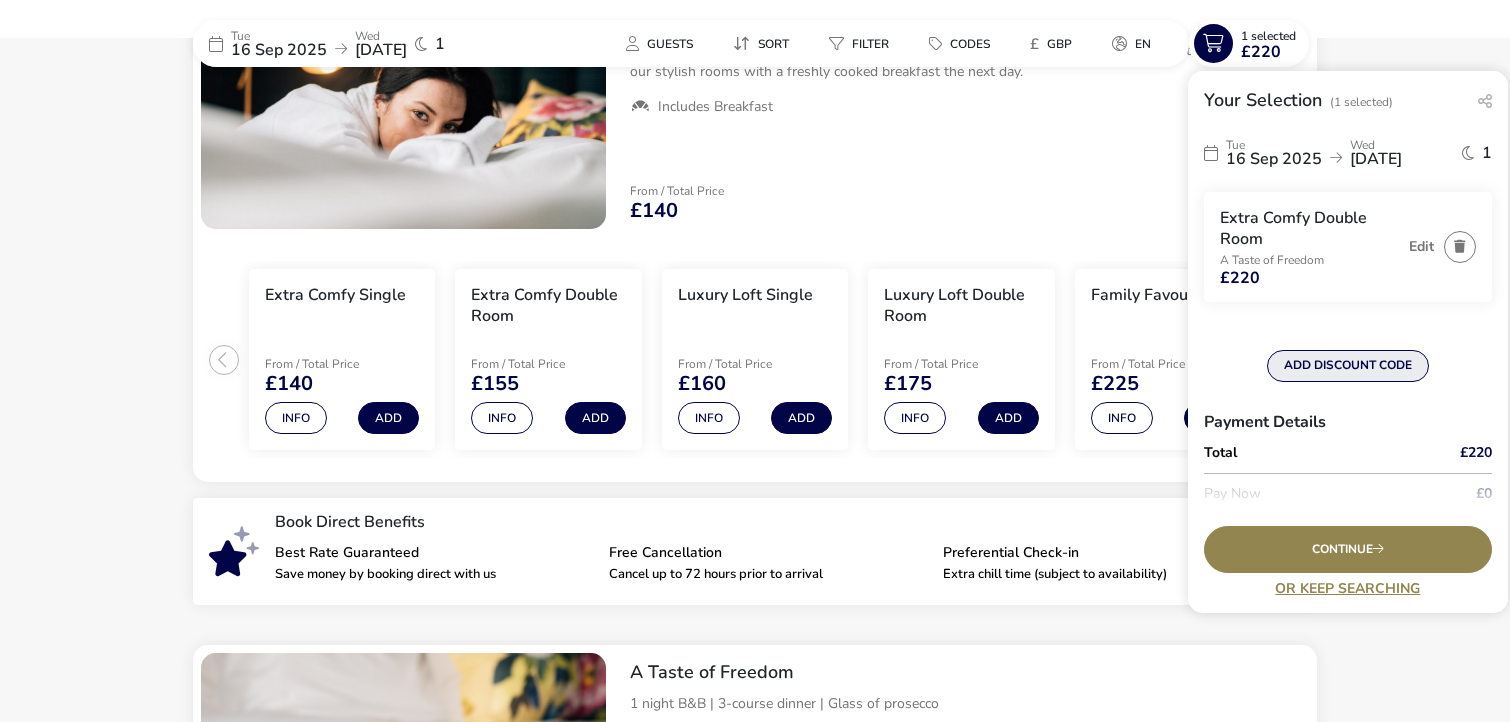 click on "ADD DISCOUNT CODE" at bounding box center [1348, 366] 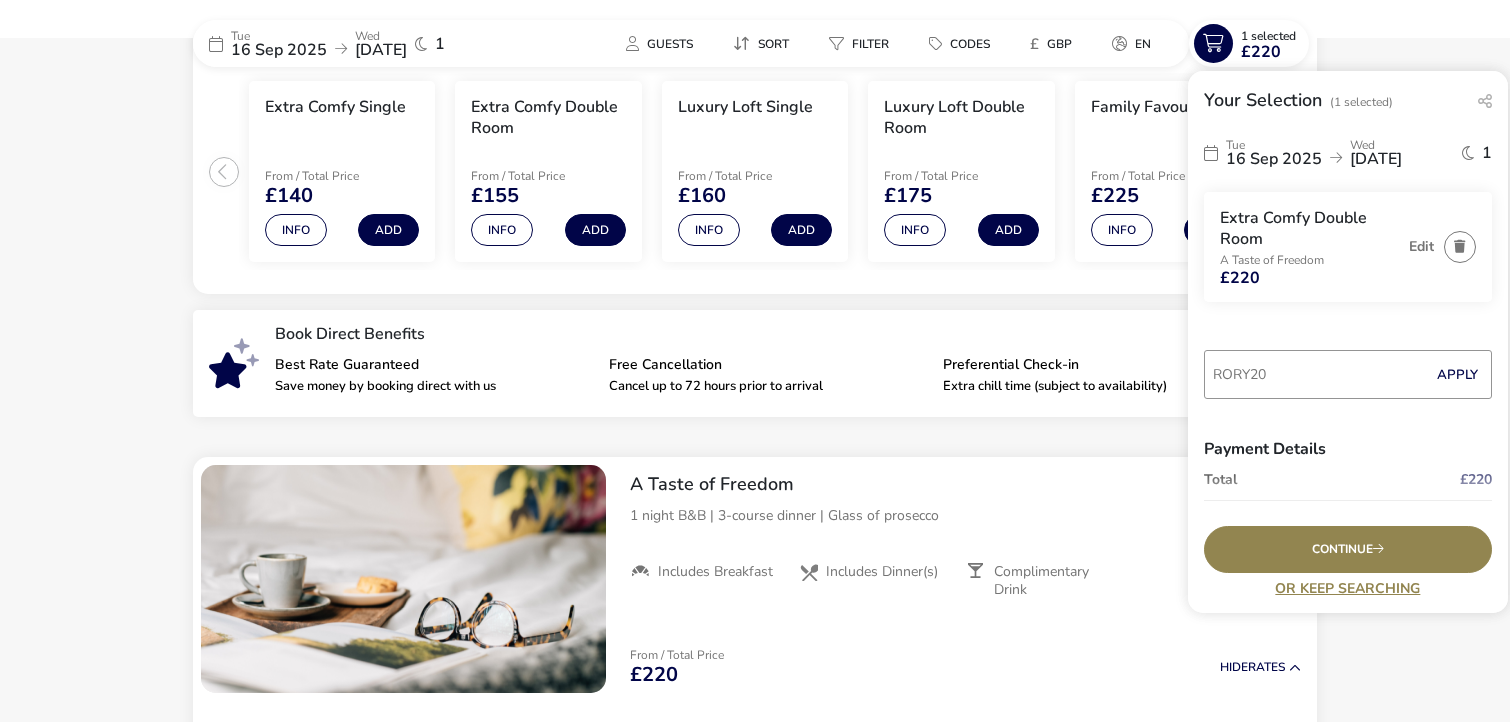 type on "RORY20" 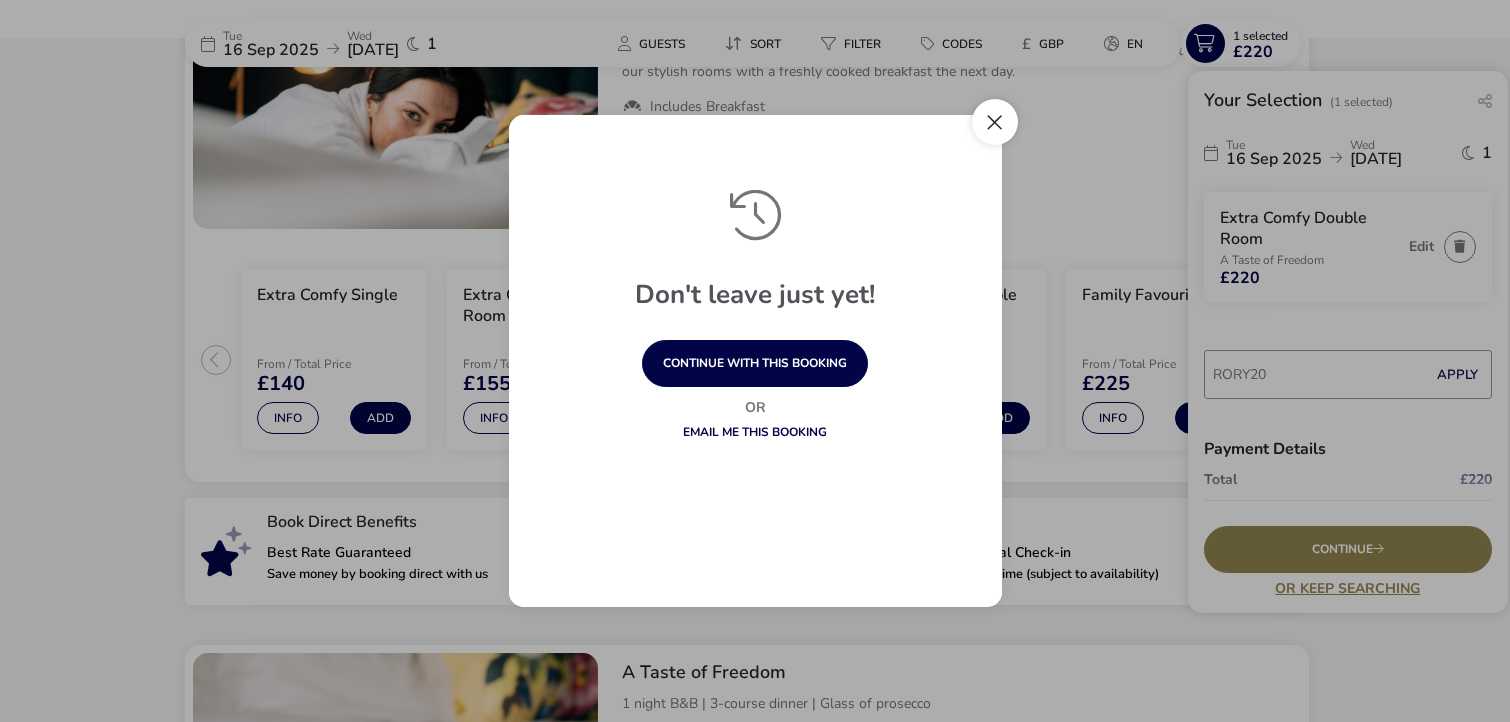 click at bounding box center [995, 122] 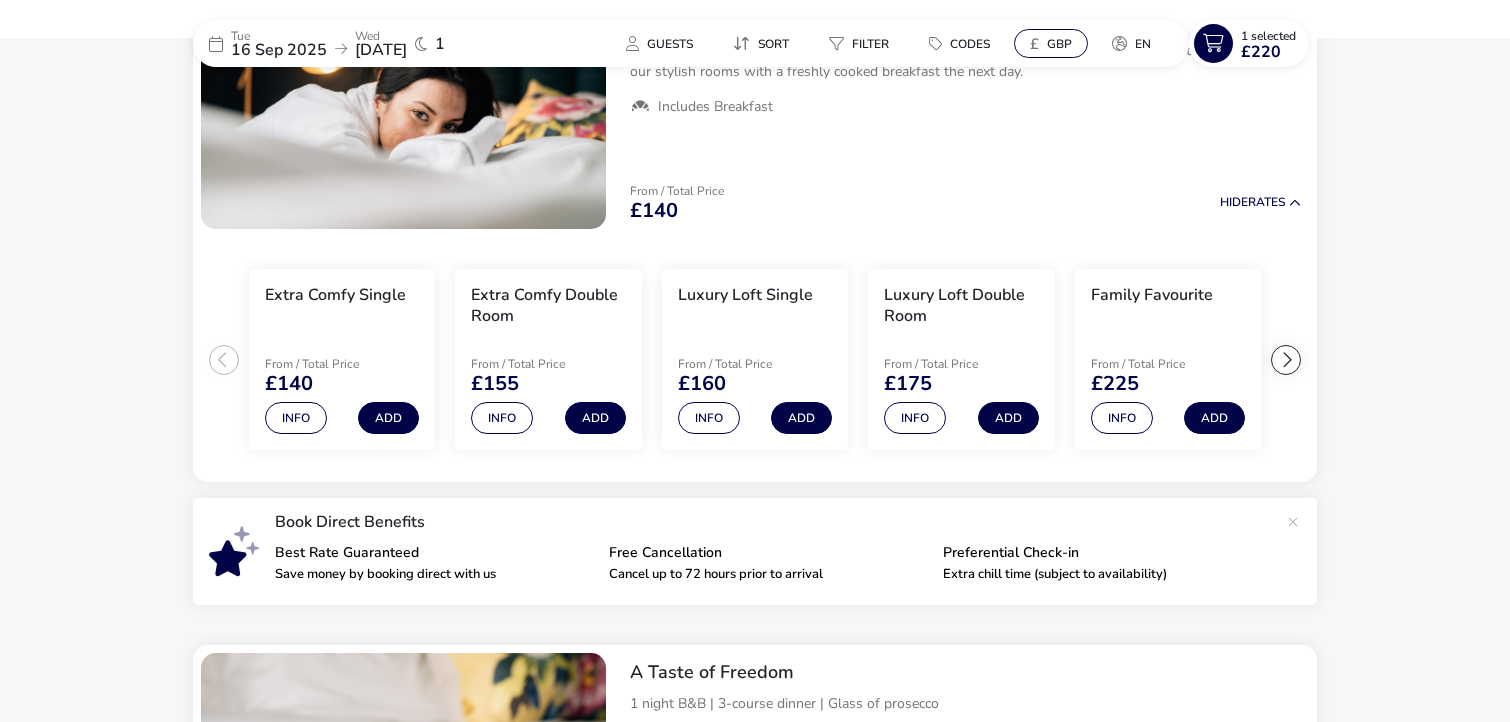click on "£ GBP" 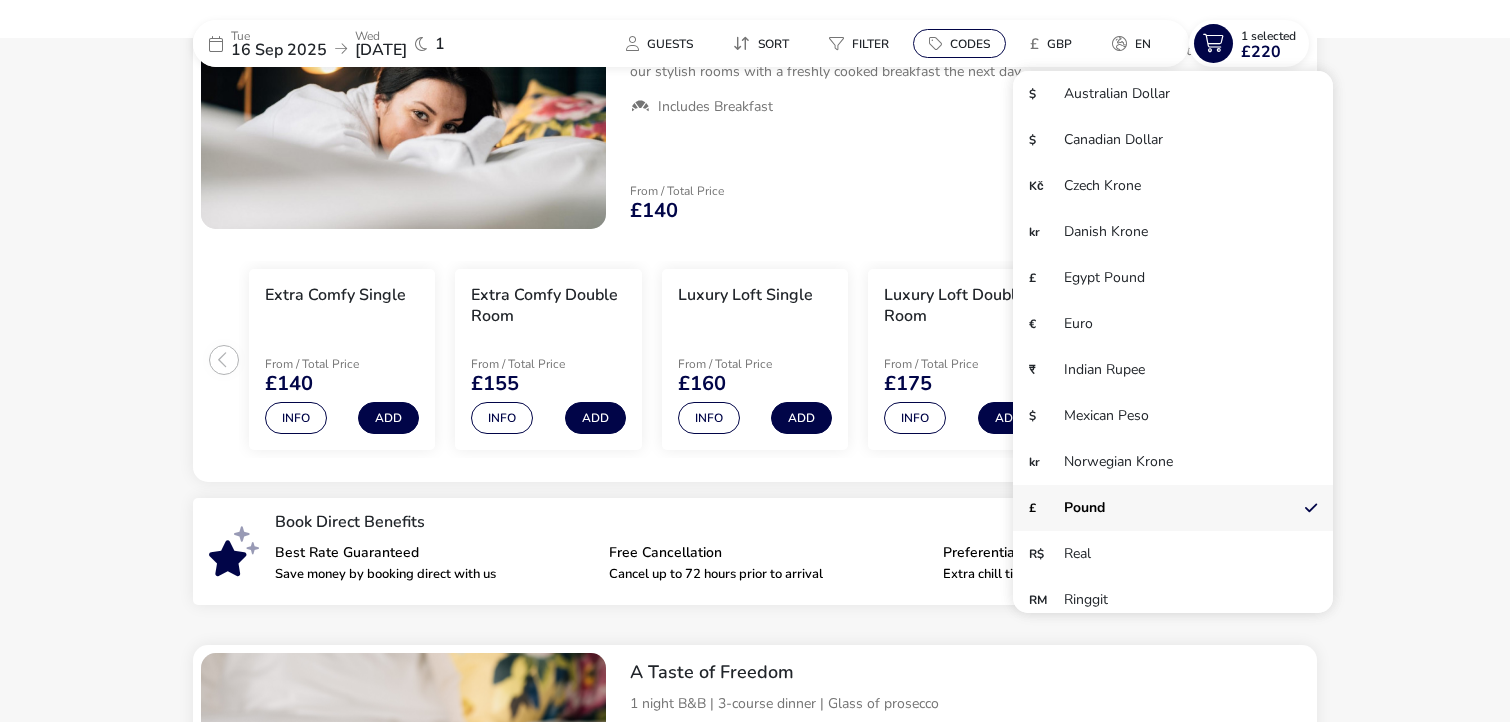 click on "Codes" 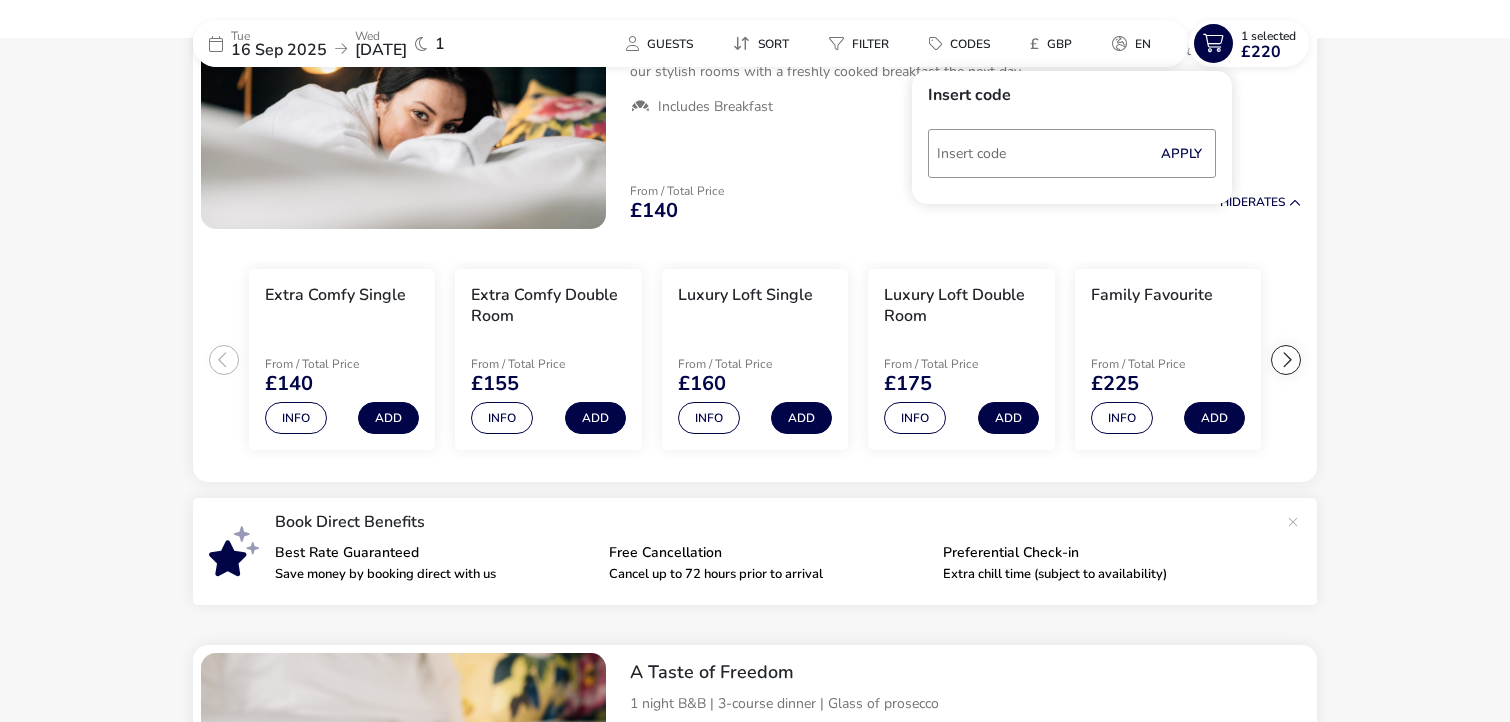 type 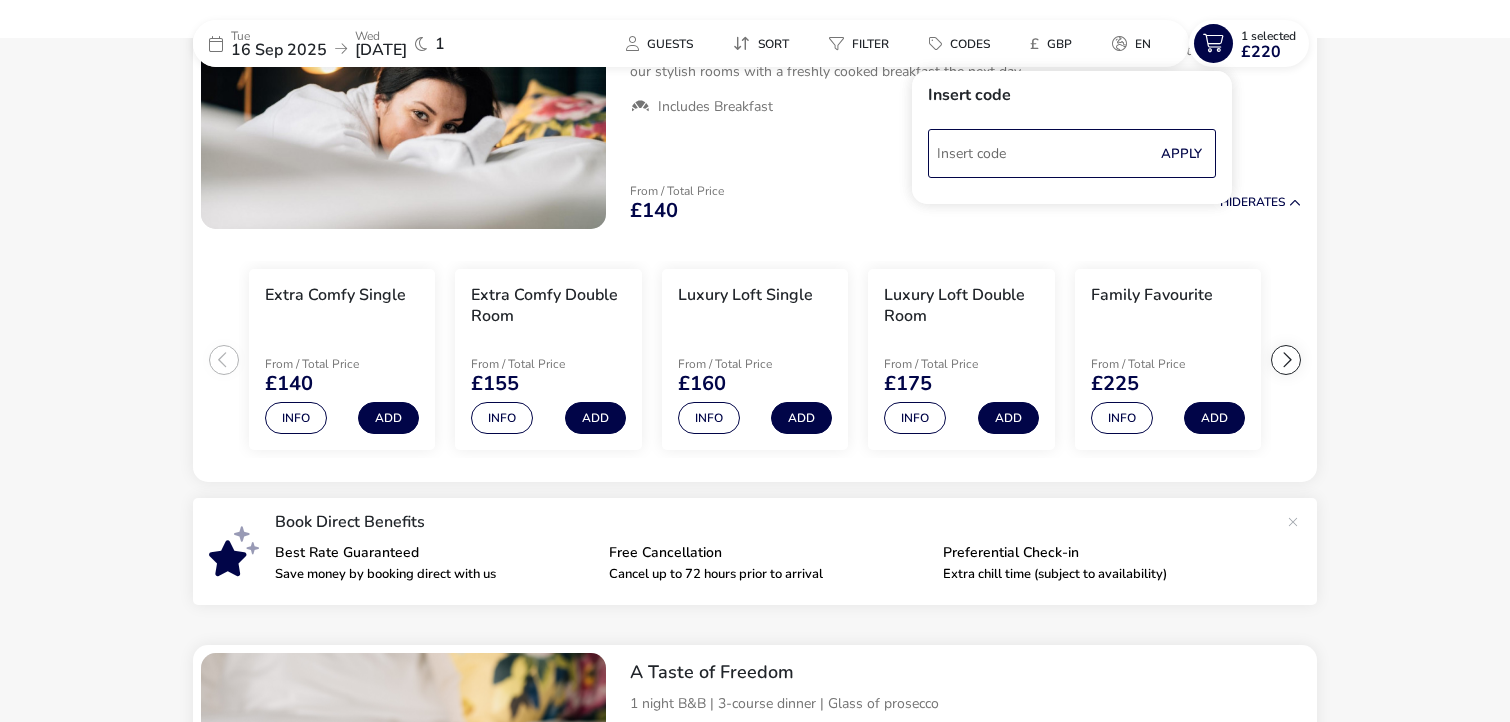 click at bounding box center (1072, 153) 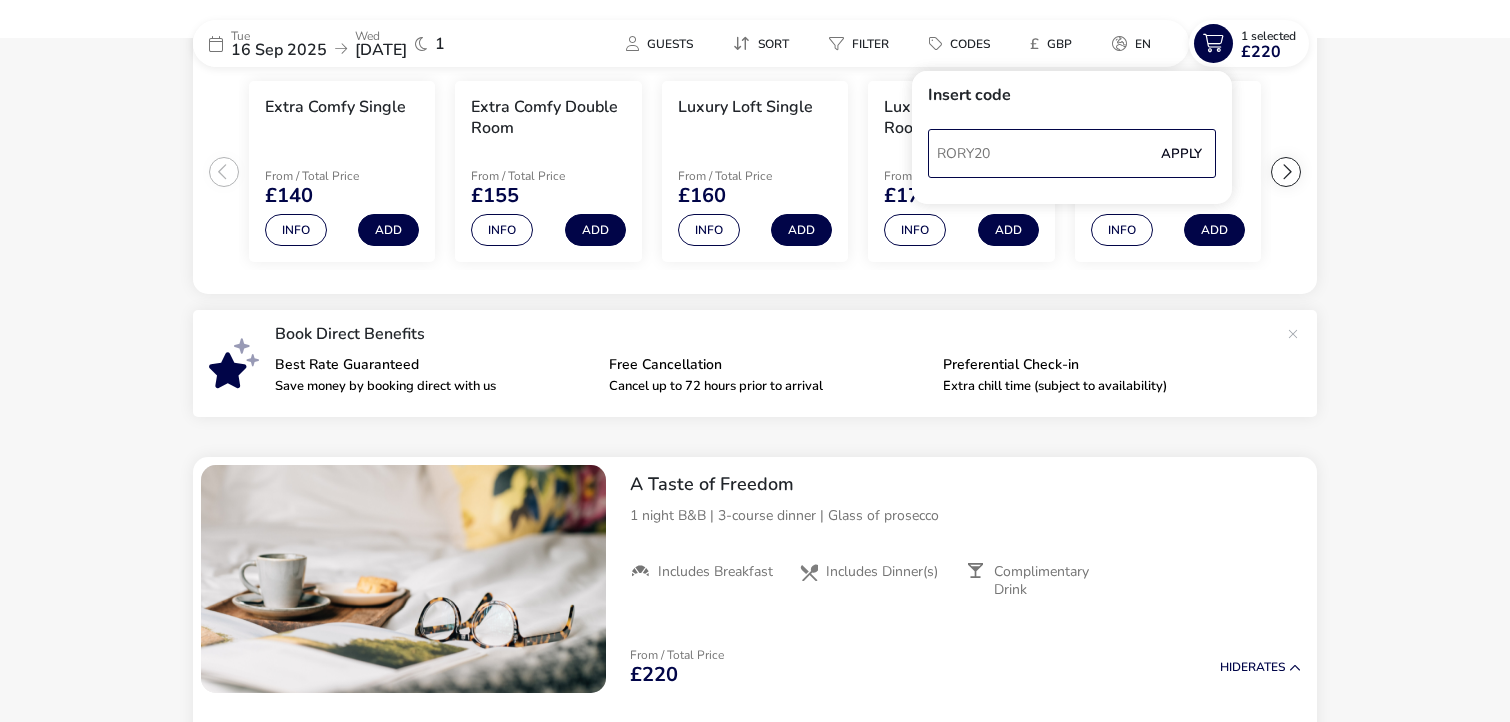 type on "RORY20" 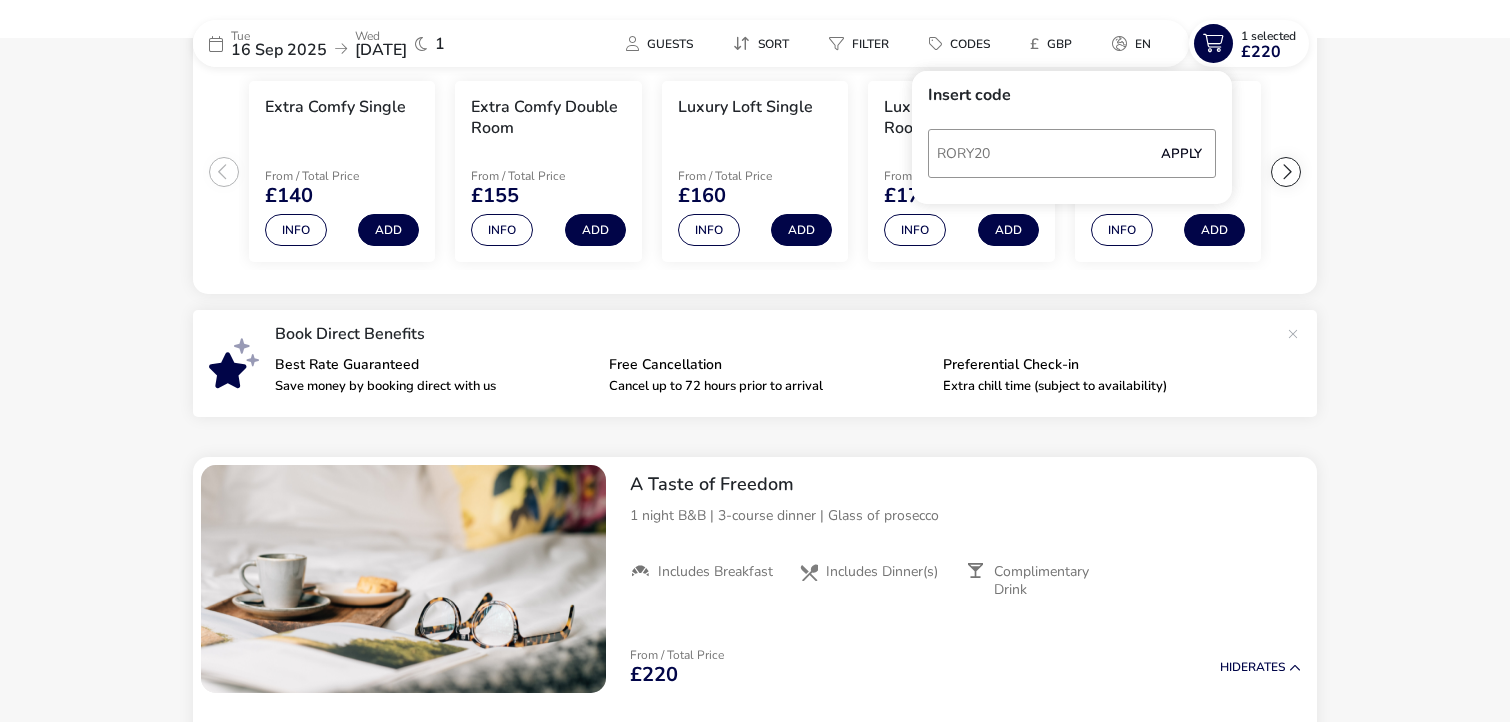 click on "Apply" at bounding box center (1181, 154) 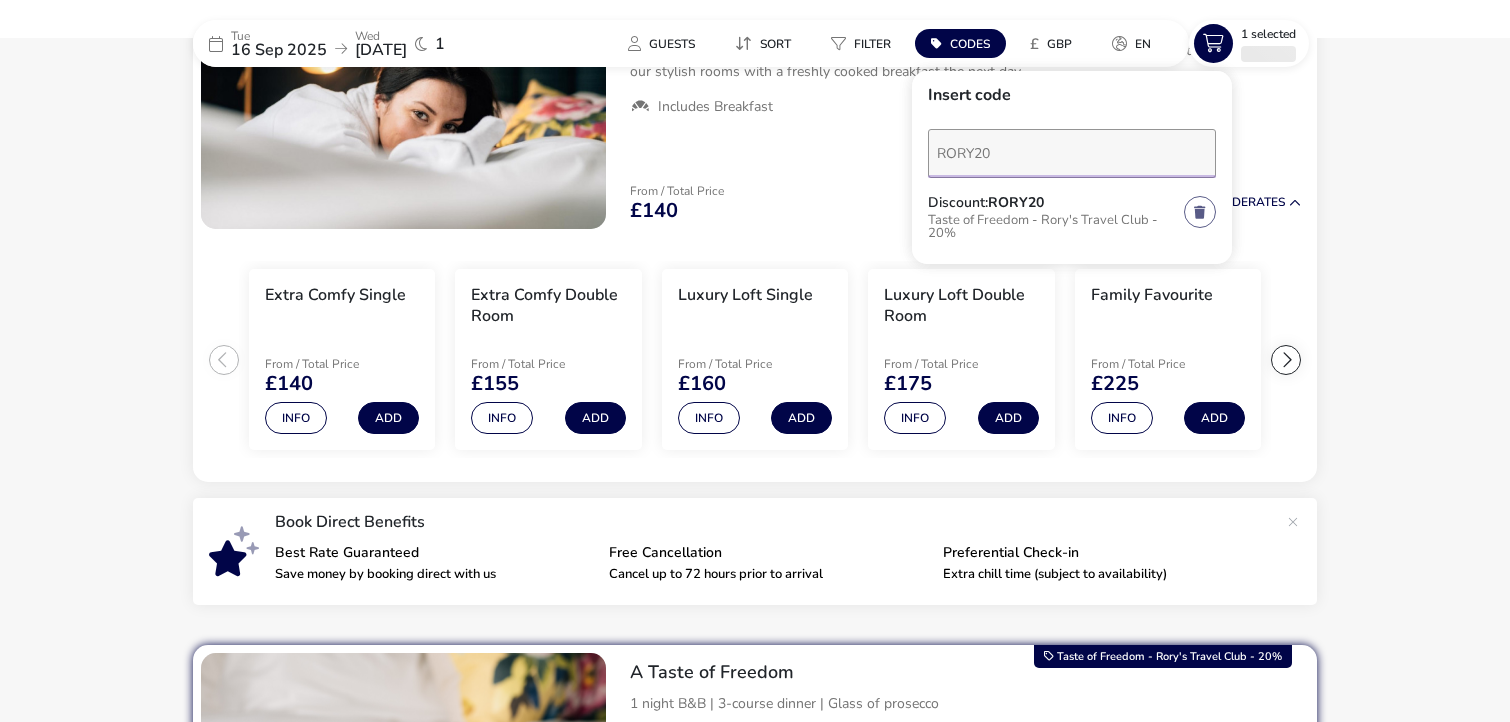 type 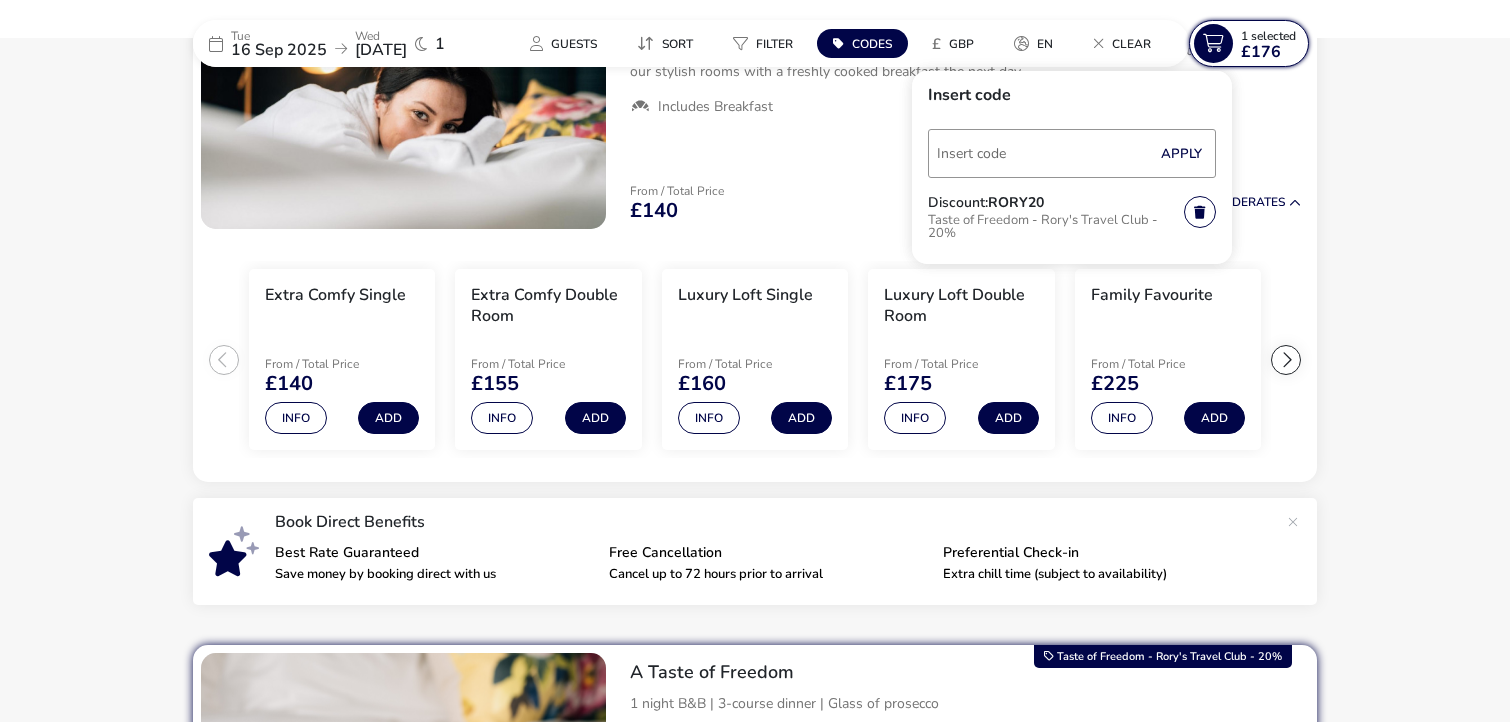 click on "£176" at bounding box center [1261, 52] 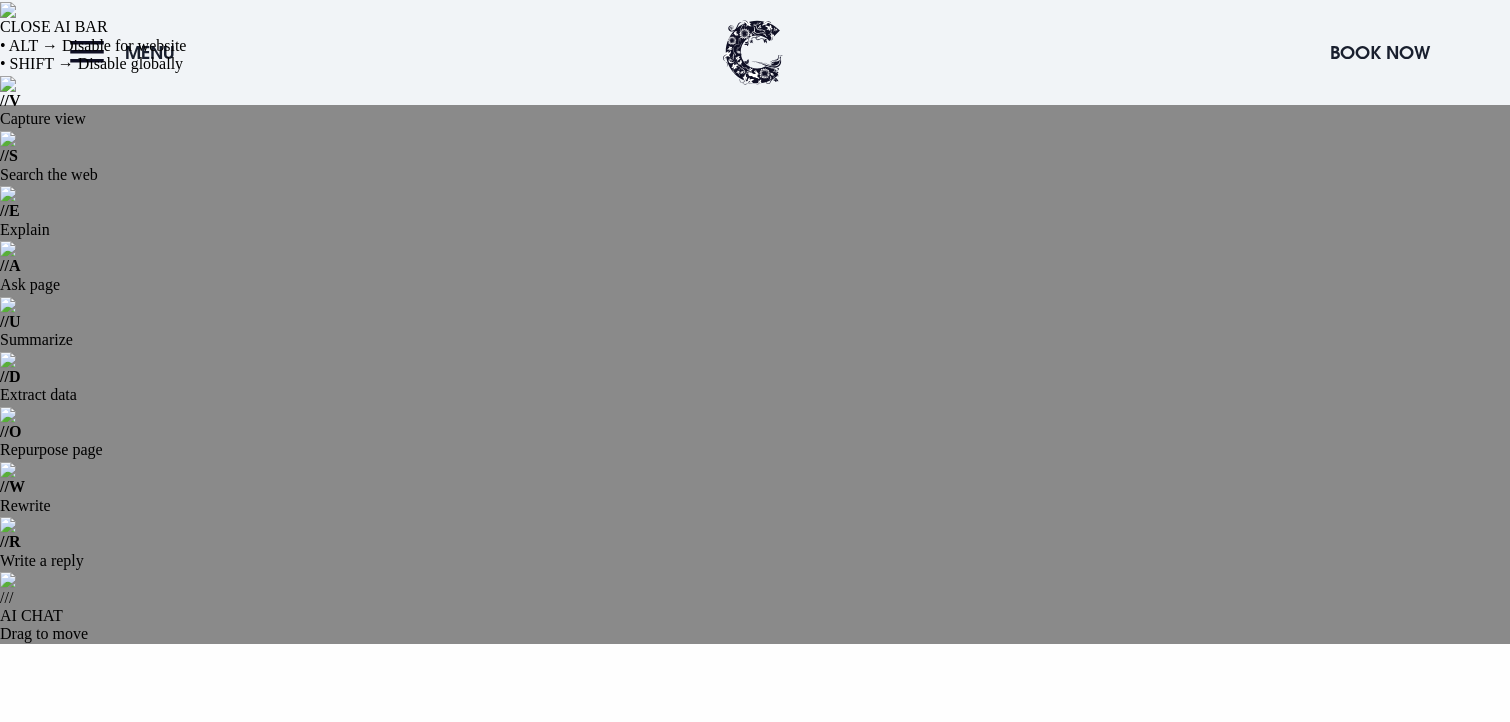 scroll, scrollTop: 434, scrollLeft: 0, axis: vertical 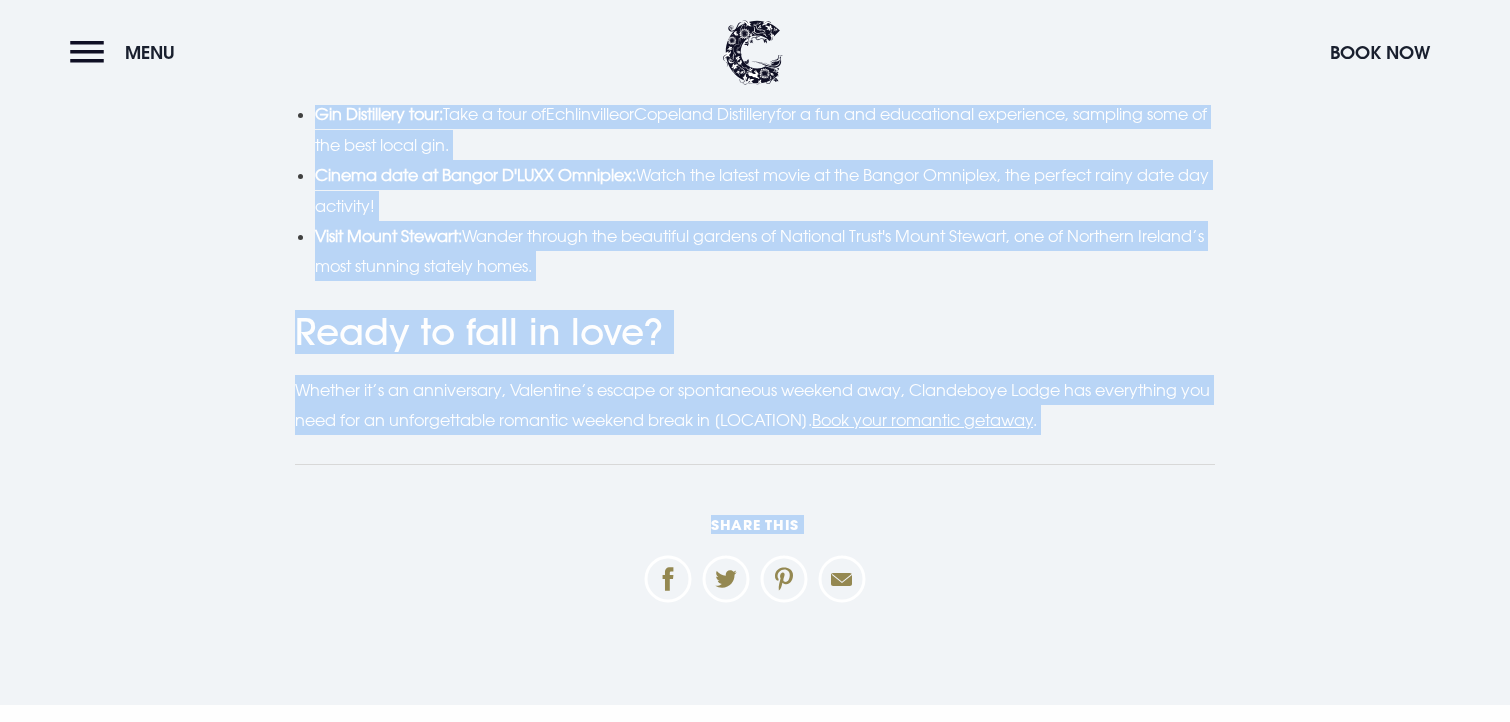 drag, startPoint x: 349, startPoint y: 182, endPoint x: 382, endPoint y: 197, distance: 36.249138 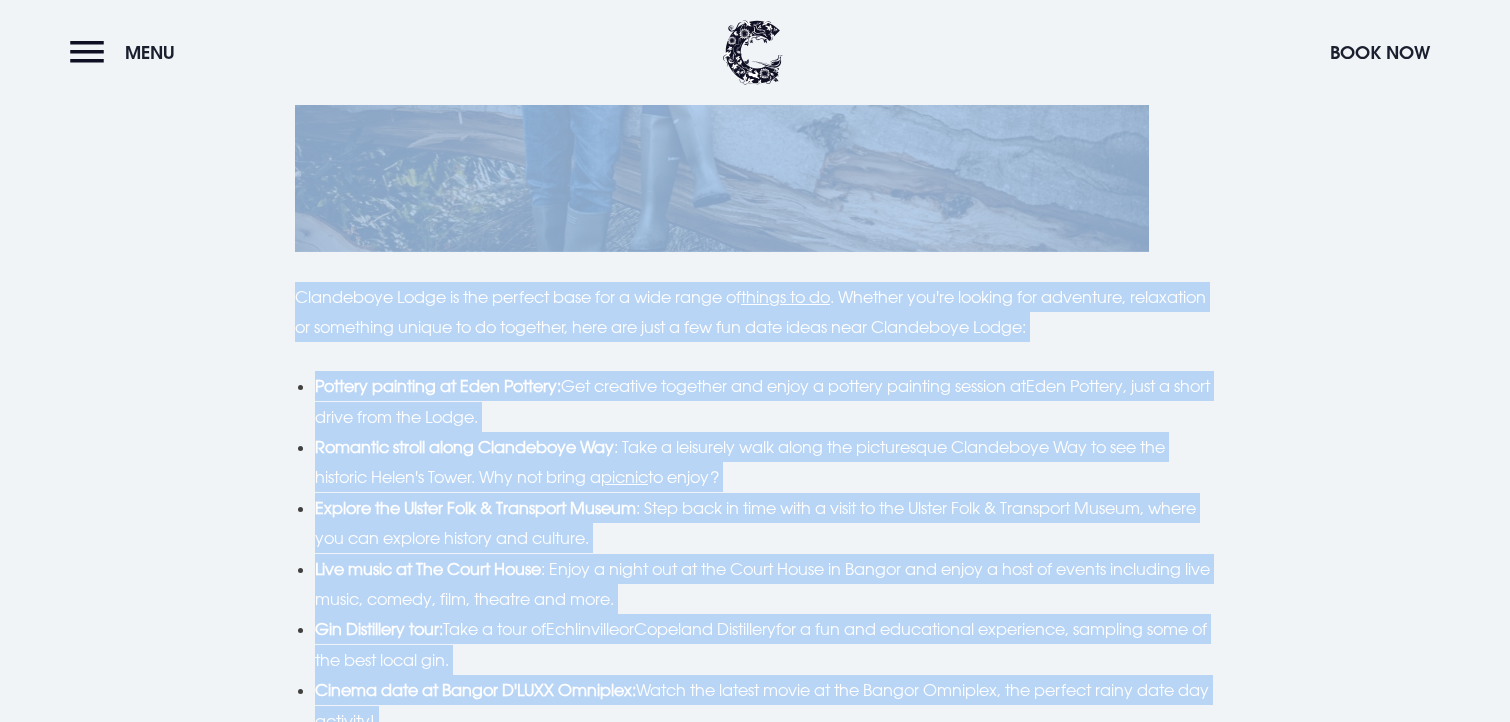 copy on "Where to stay for a romantic getaway in Northern Ireland
Looking for the perfect  romantic getaway  in Northern Ireland? Whether it’s a couples retreat or a romantic night away, Clandeboye Lodge offers a peaceful escape nestled in woodland yet only a 20 minute drive from Belfast. Discover one of the top romantic hotels in Northern Ireland, ideal for special occasions, anniversaries or spontaneous weekend breaks. A peaceful setting for romance   Tucked away in oak woodlands, Clandeboye Lodge is a sanctuary for couples looking to relax and reconnect. Just minutes from Bangor and Belfast, yet it feels like a world away from the everyday. Step out and discover hidden gems nearby – from romantic woodland  walks  and local  heritage attractions  to authentic  food and drink experiences . For a romantic night away in Northern Ireland, Clandeboye Lodge is the perfect escape!   Romantic dining at Coq & Bull   Date nights deserve something special and our on-site  Coq & Bull  brasserie deliver..." 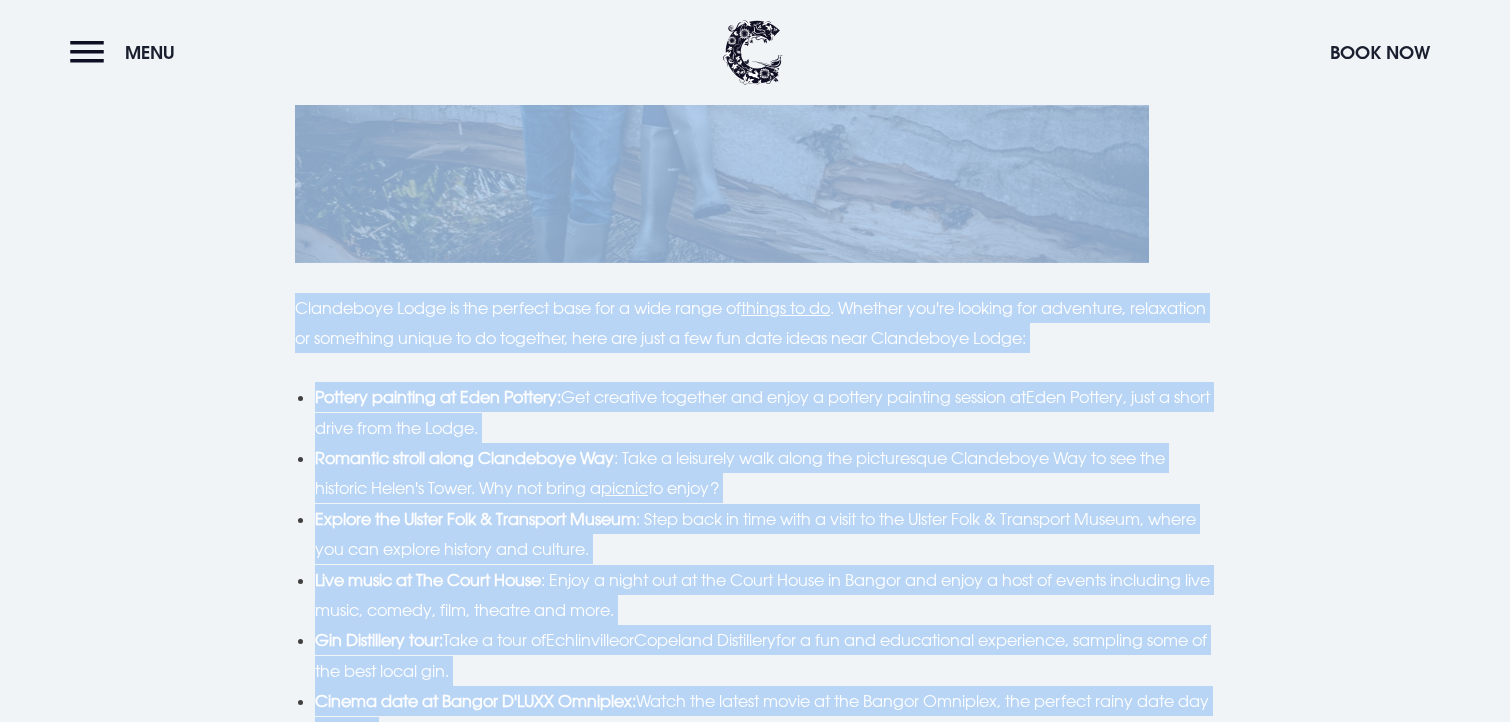 scroll, scrollTop: 6533, scrollLeft: 0, axis: vertical 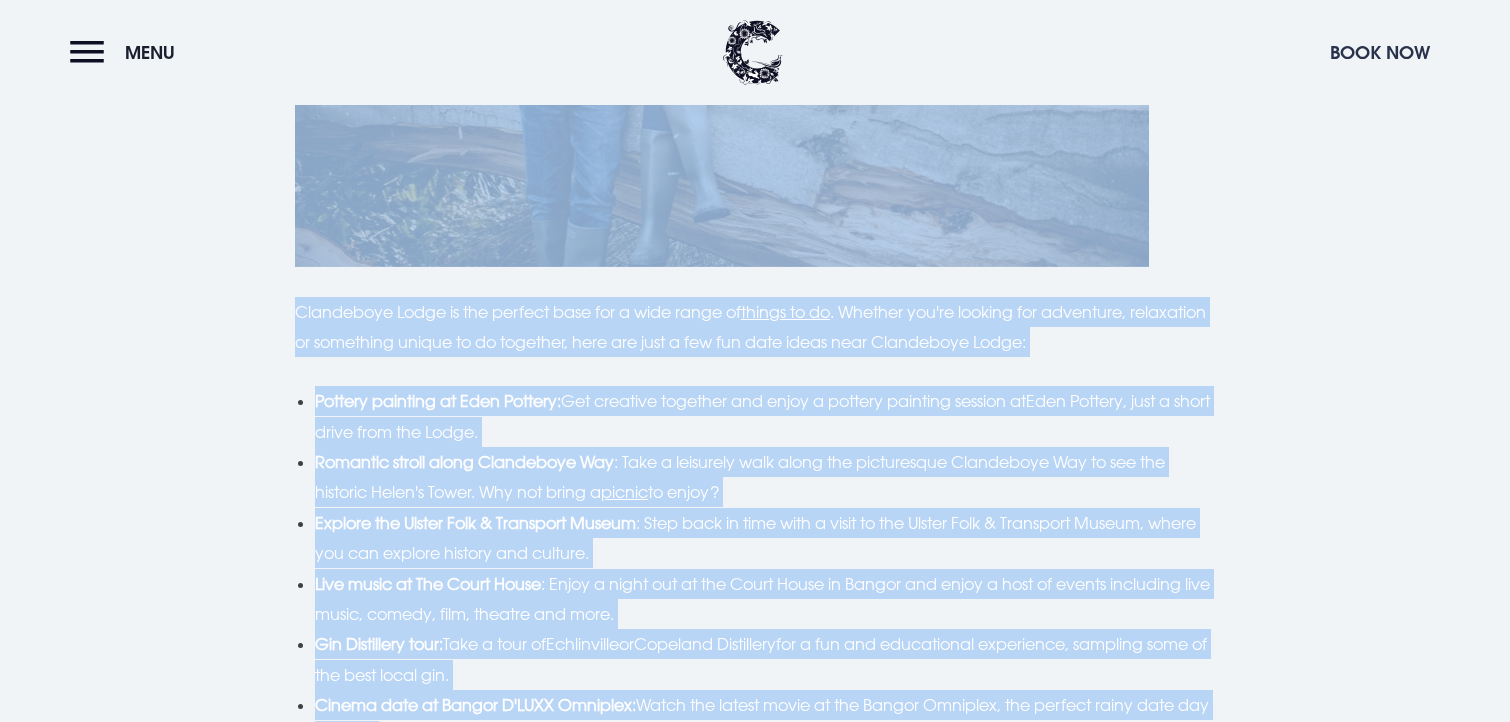 click on "Book Now" at bounding box center [1380, 52] 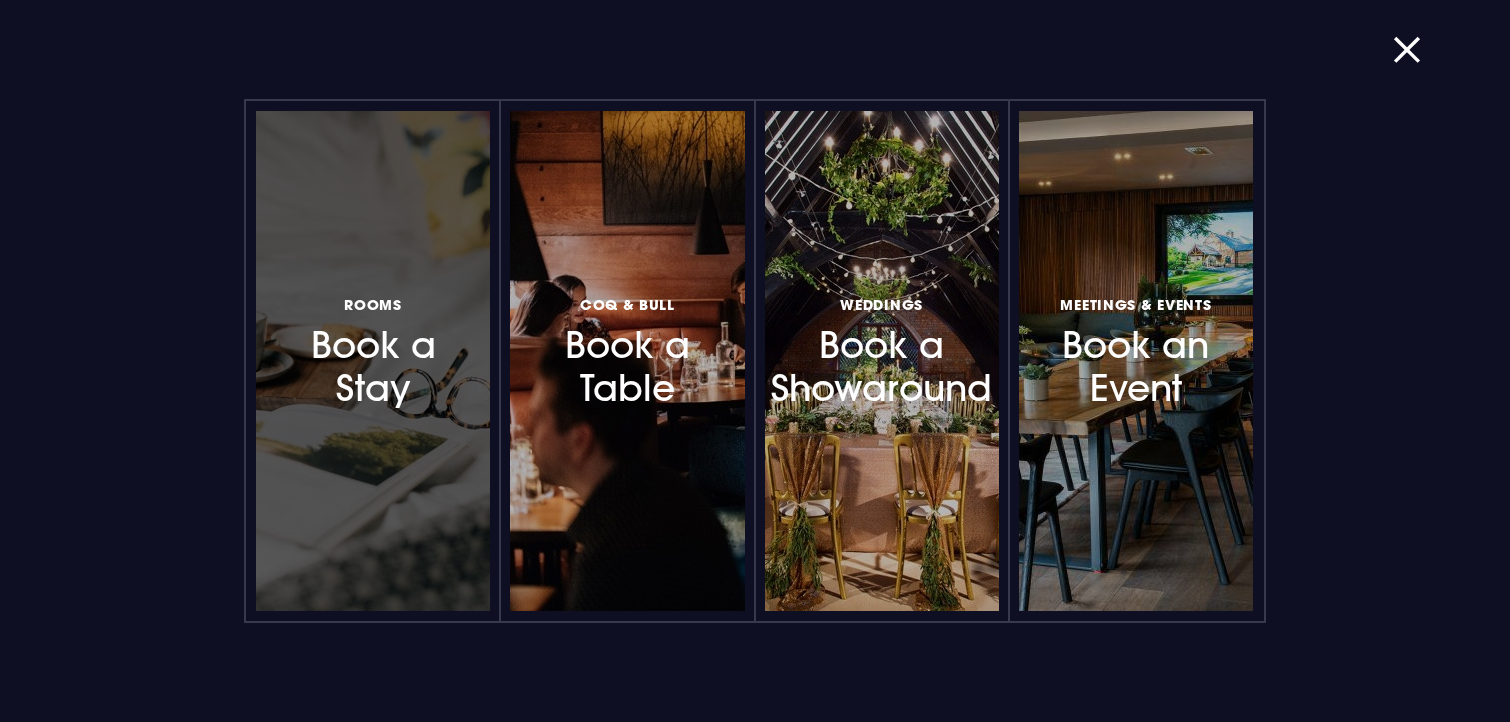 click on "Rooms
Book a Stay" at bounding box center [373, 350] 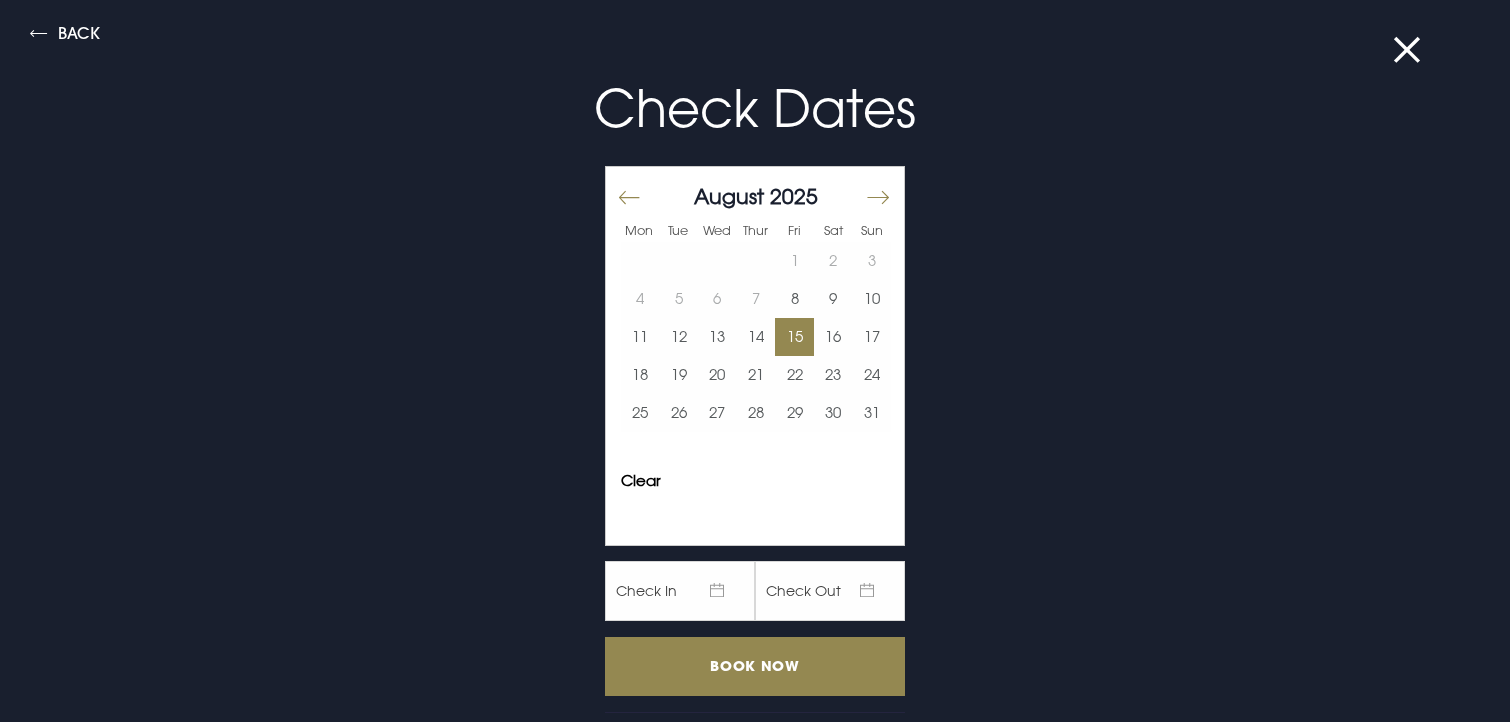 click on "15" at bounding box center (794, 337) 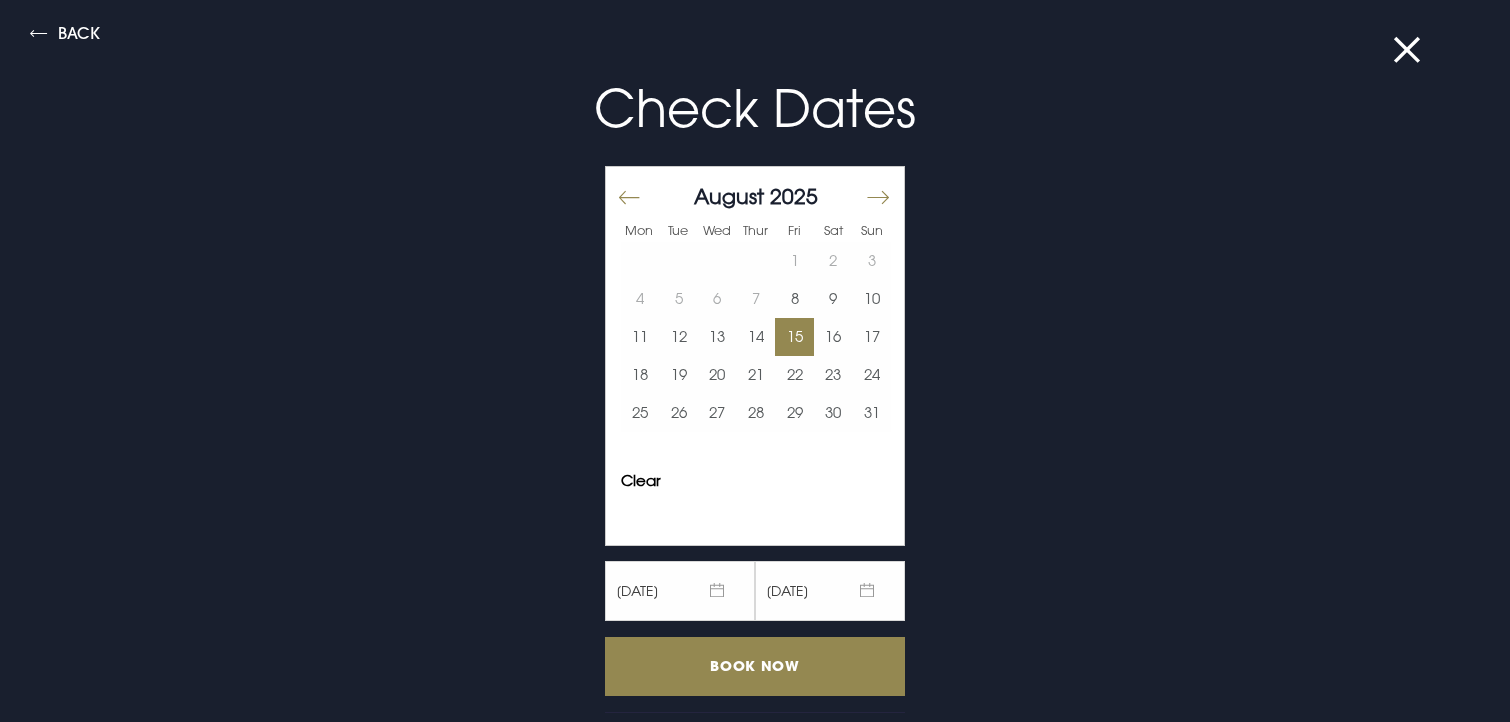 click on "15" at bounding box center (794, 337) 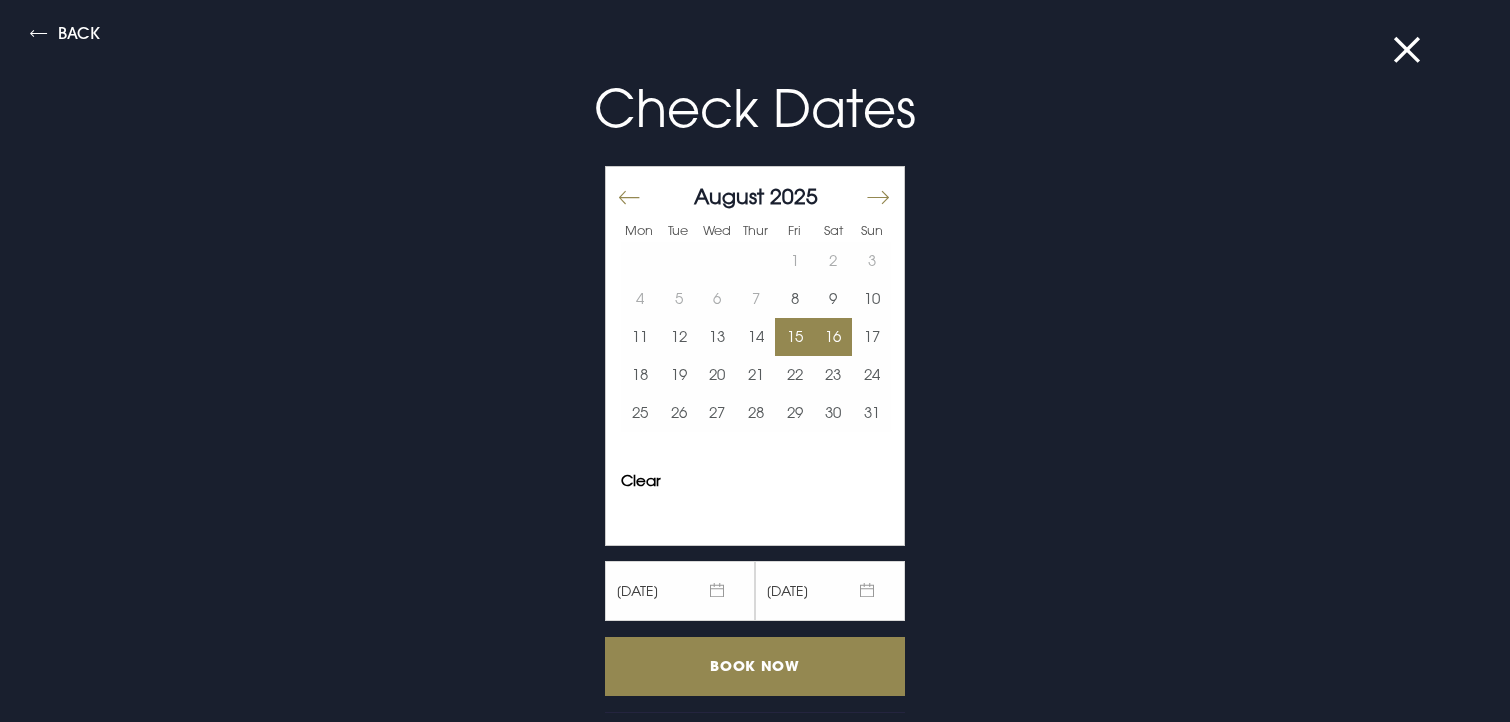 click on "16" at bounding box center [833, 337] 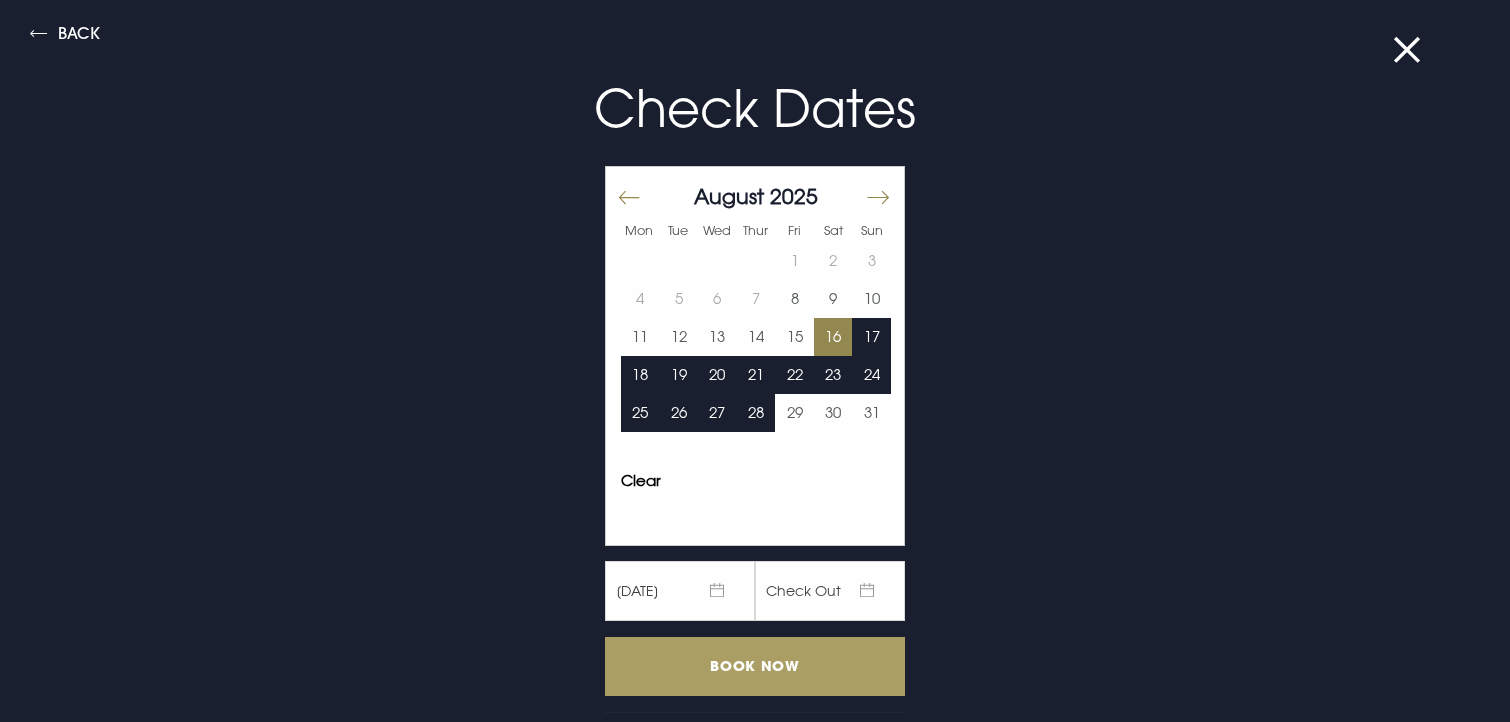 click on "Book Now" at bounding box center (755, 666) 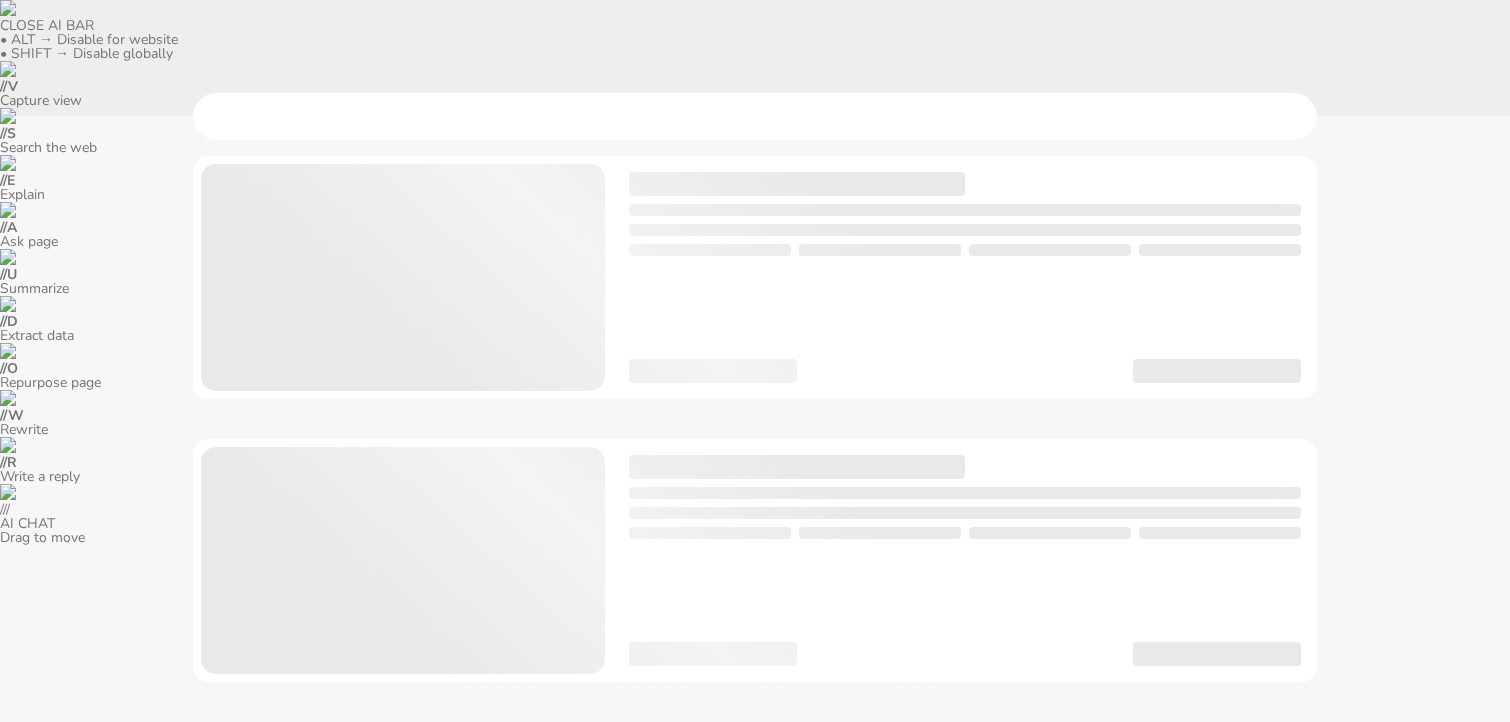 scroll, scrollTop: 0, scrollLeft: 0, axis: both 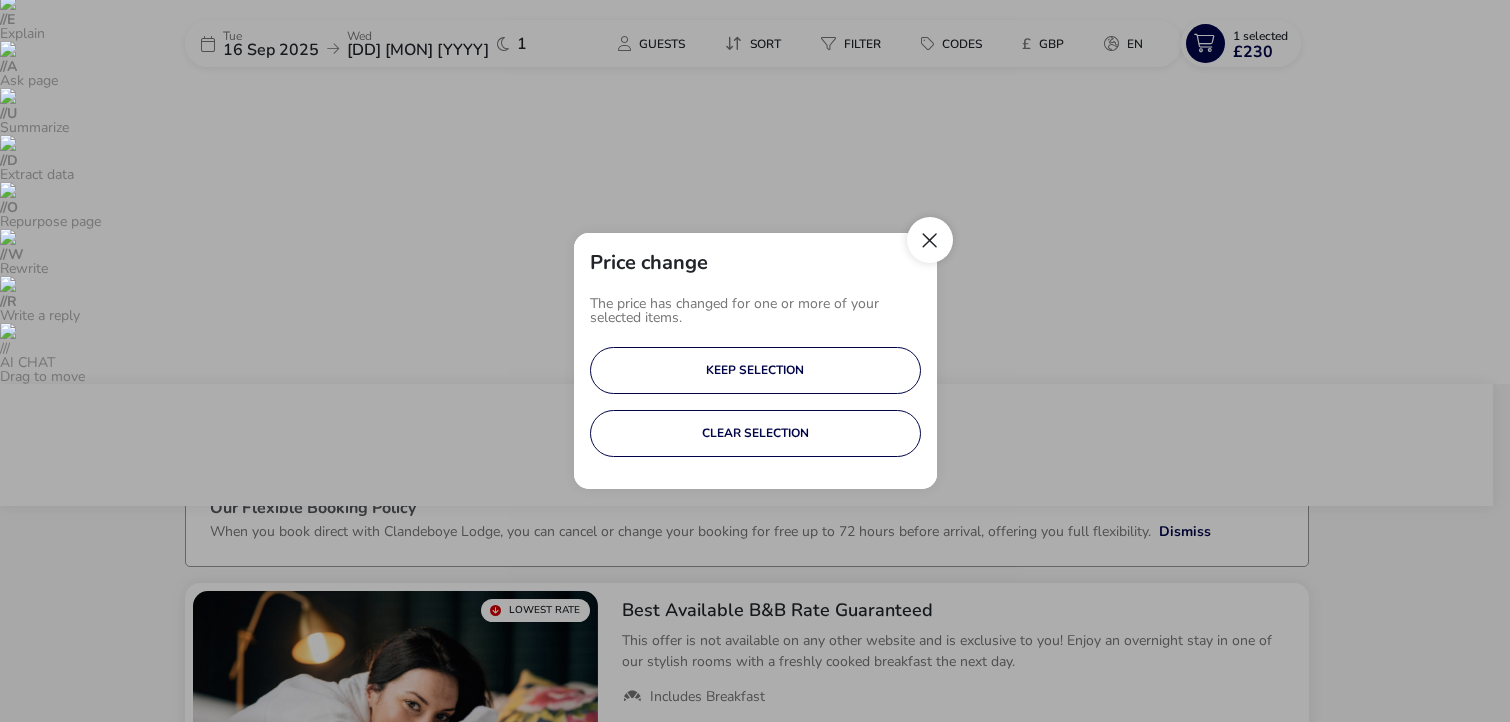 click at bounding box center [930, 240] 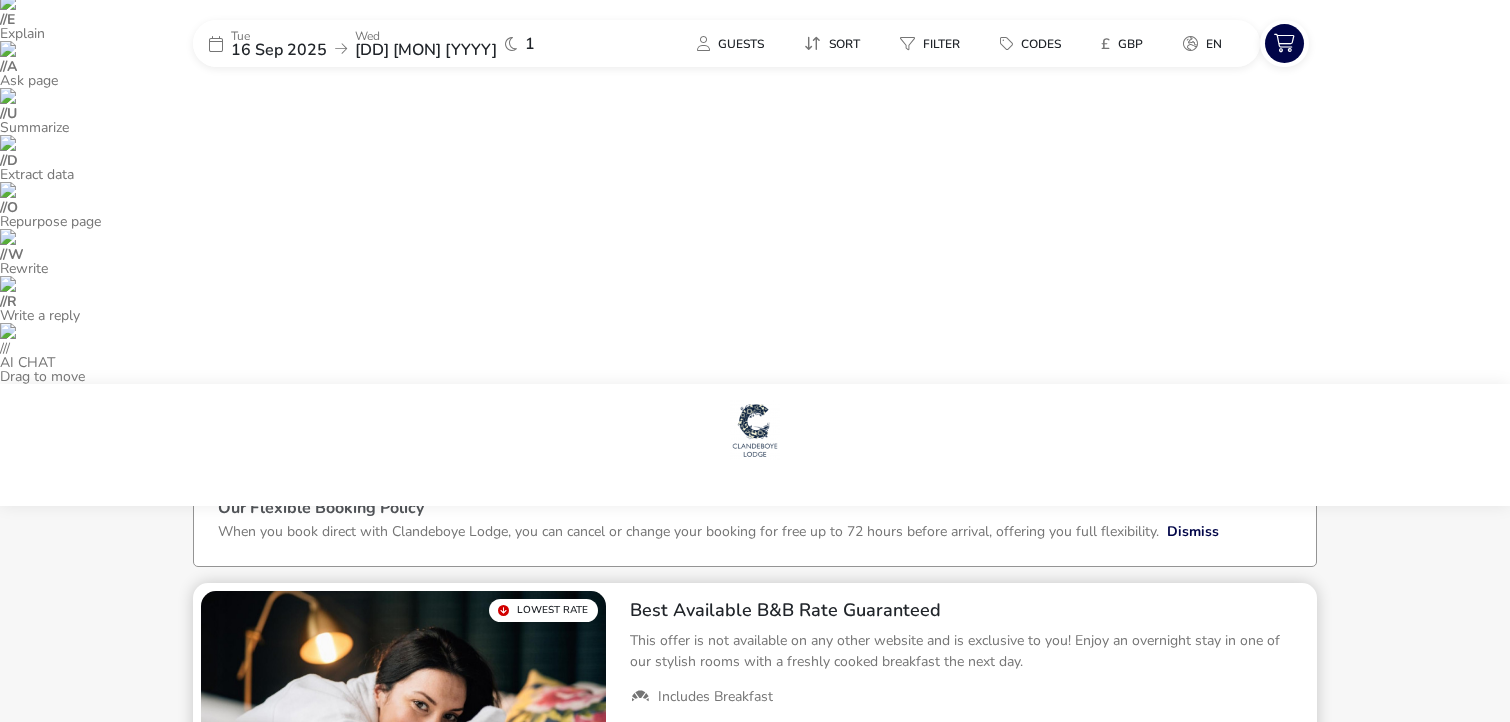 click on "Add" at bounding box center (595, 1008) 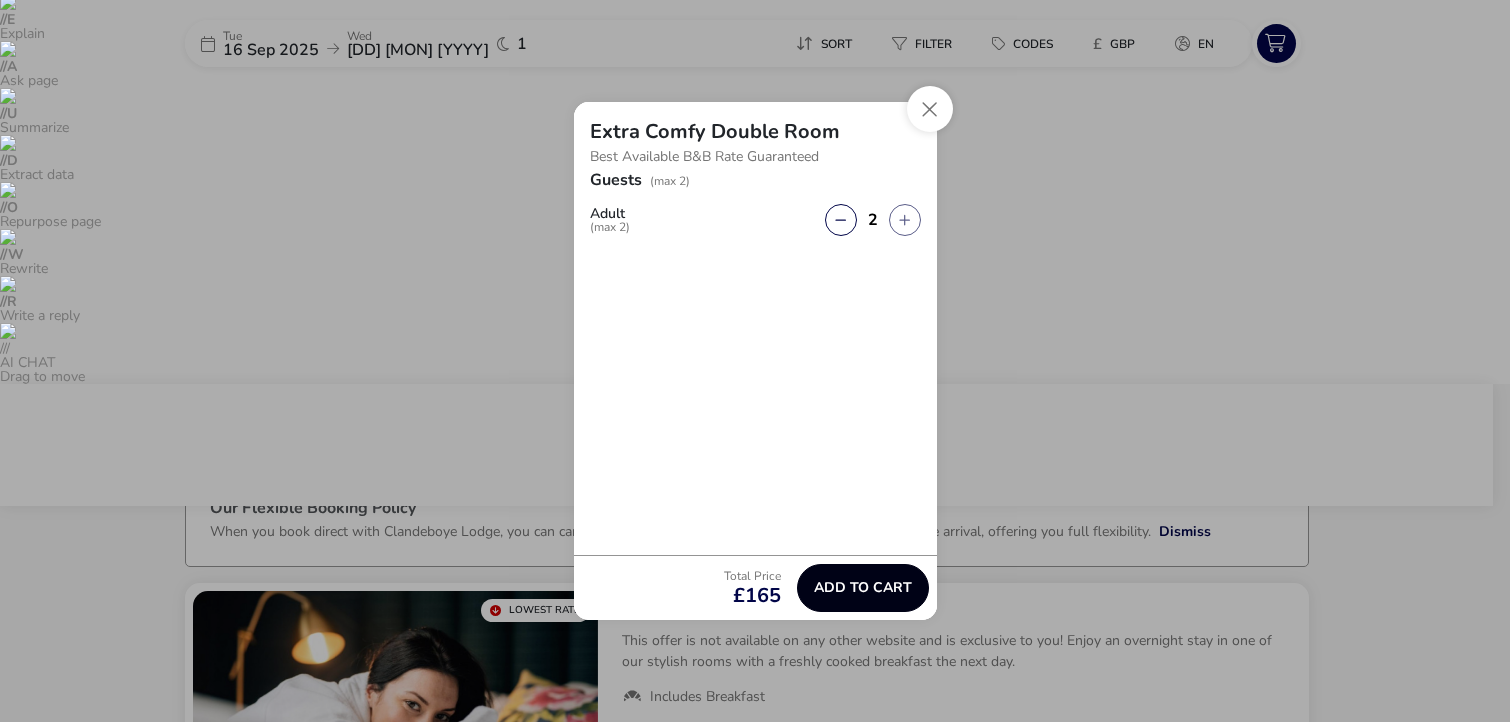 click on "Add to cart" at bounding box center (863, 588) 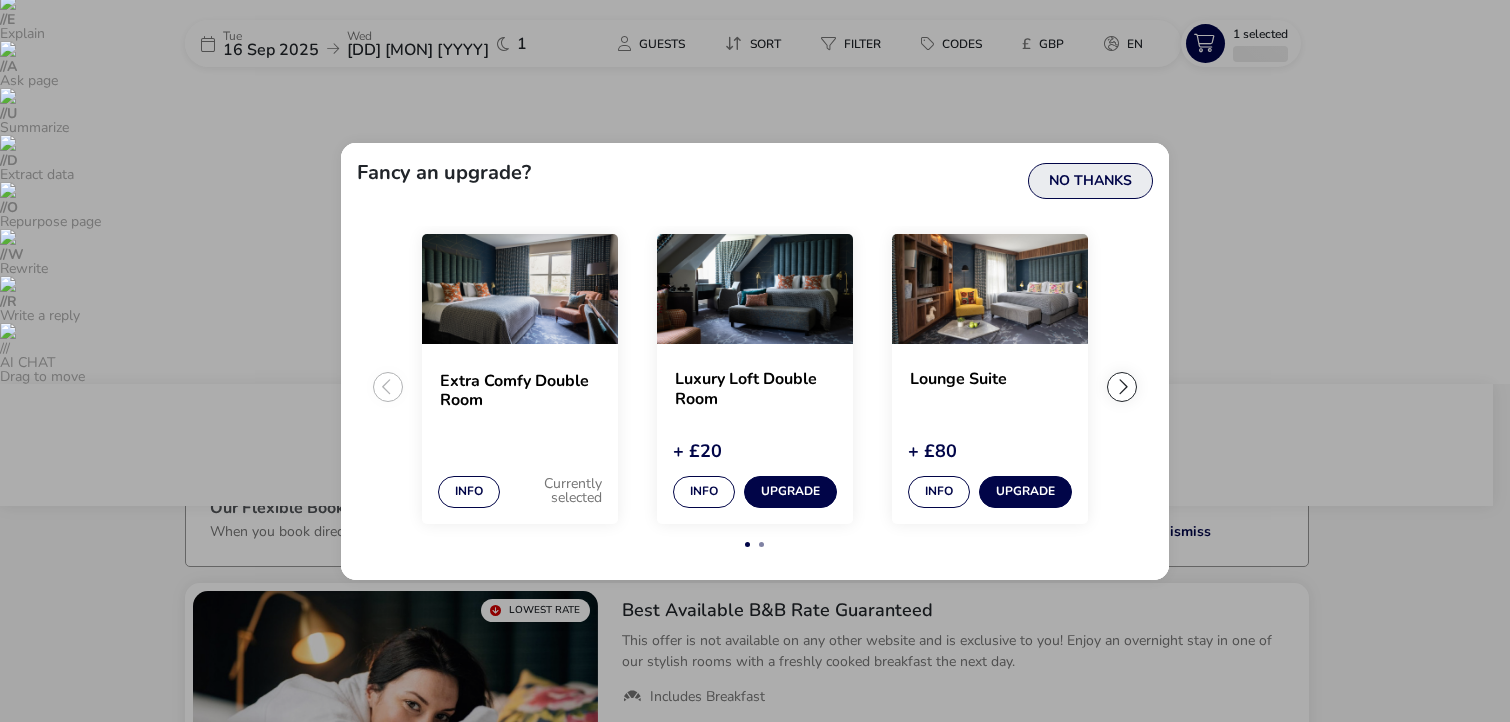click on "No Thanks" at bounding box center (1090, 181) 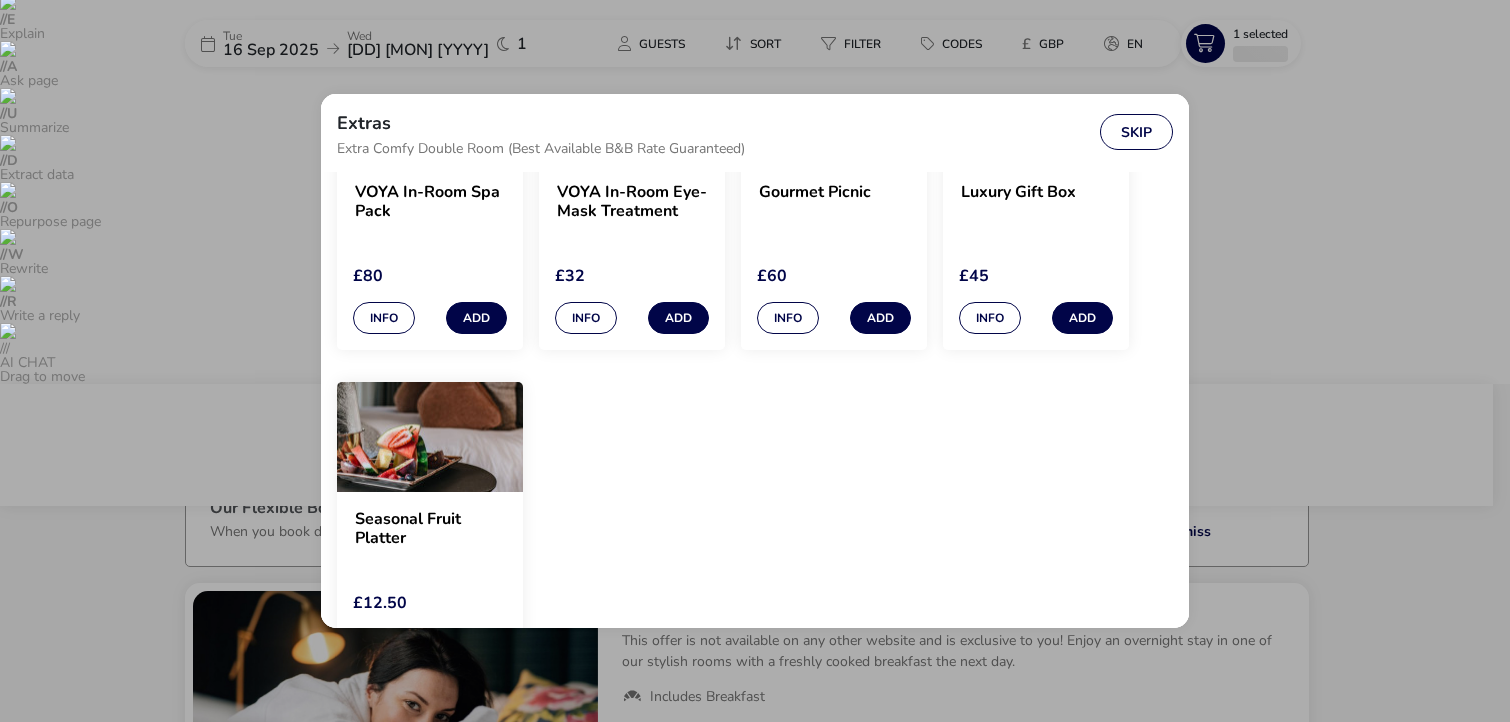 scroll, scrollTop: 202, scrollLeft: 0, axis: vertical 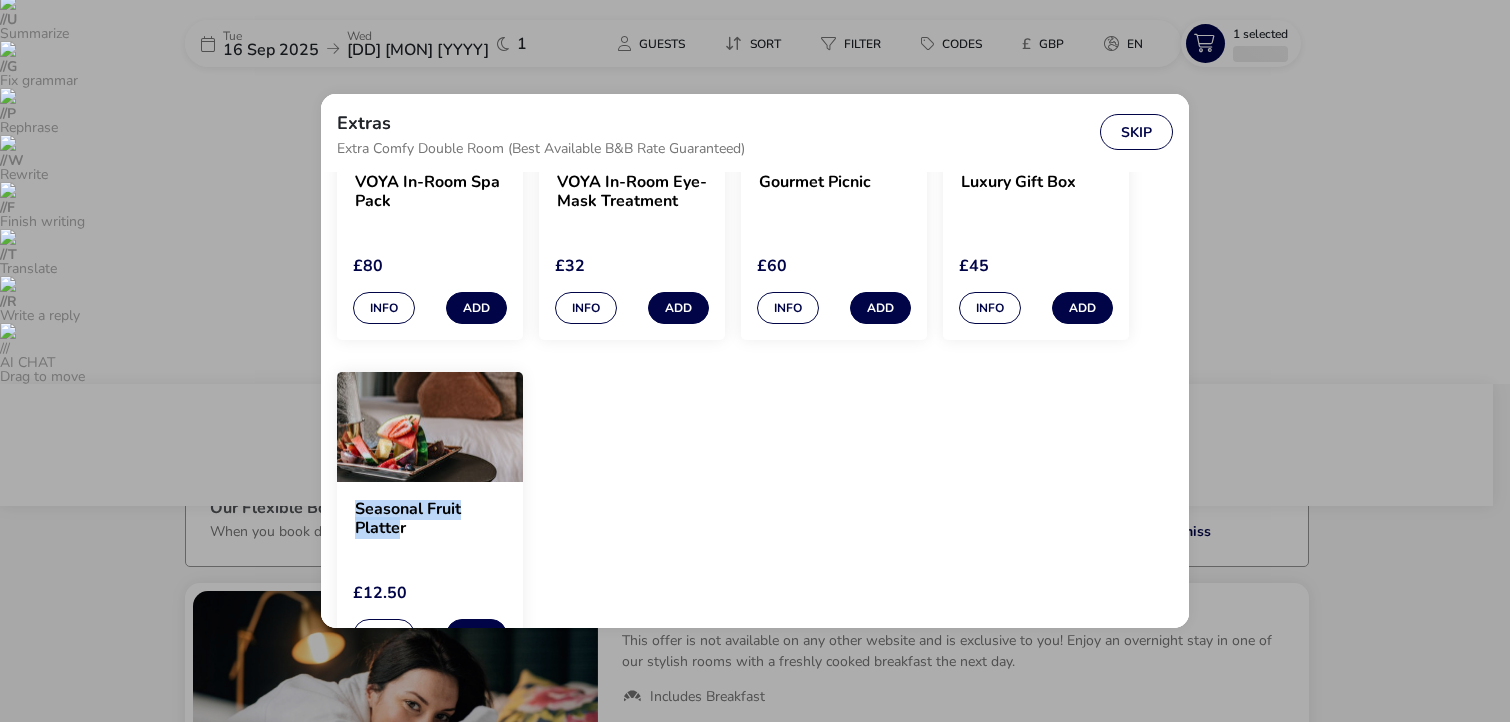 drag, startPoint x: 400, startPoint y: 531, endPoint x: 353, endPoint y: 507, distance: 52.773098 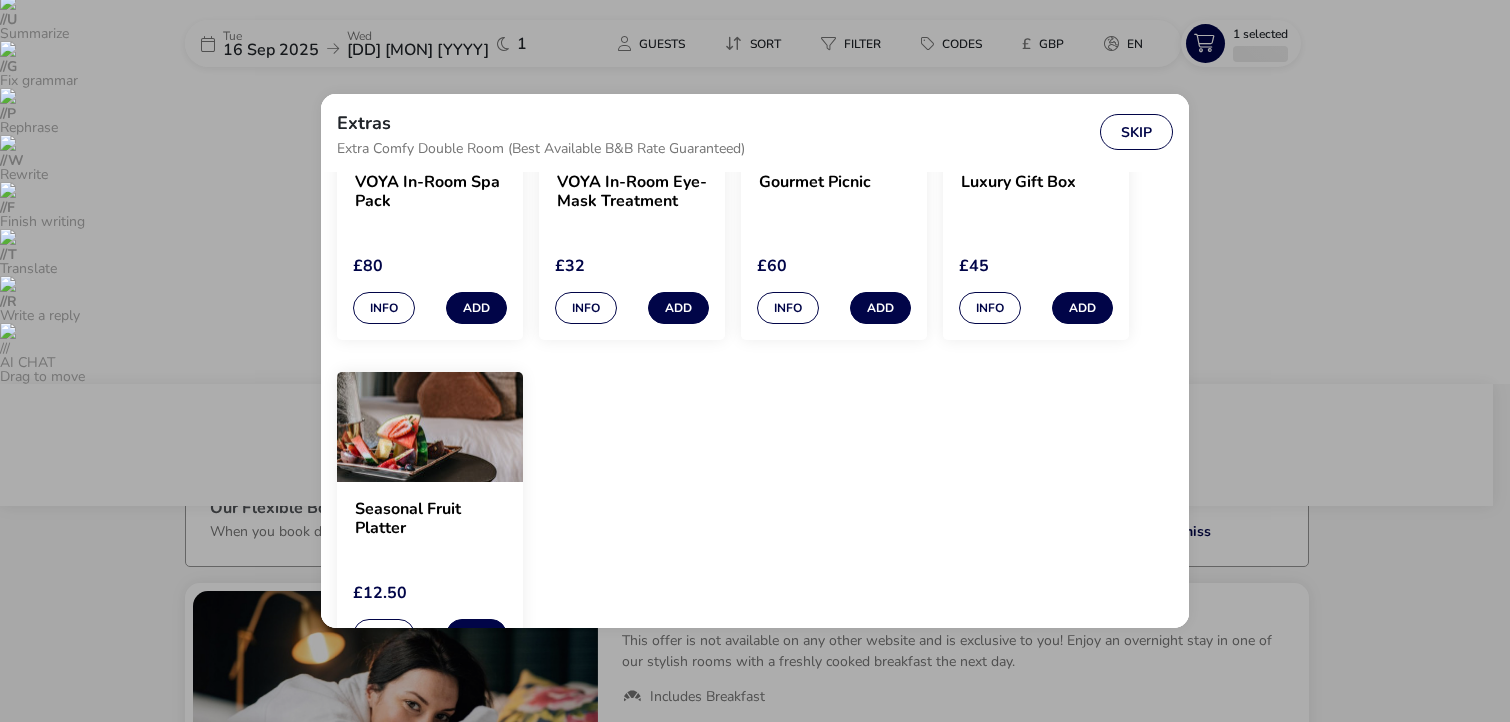 click on "Seasonal Fruit Platter" at bounding box center [430, 519] 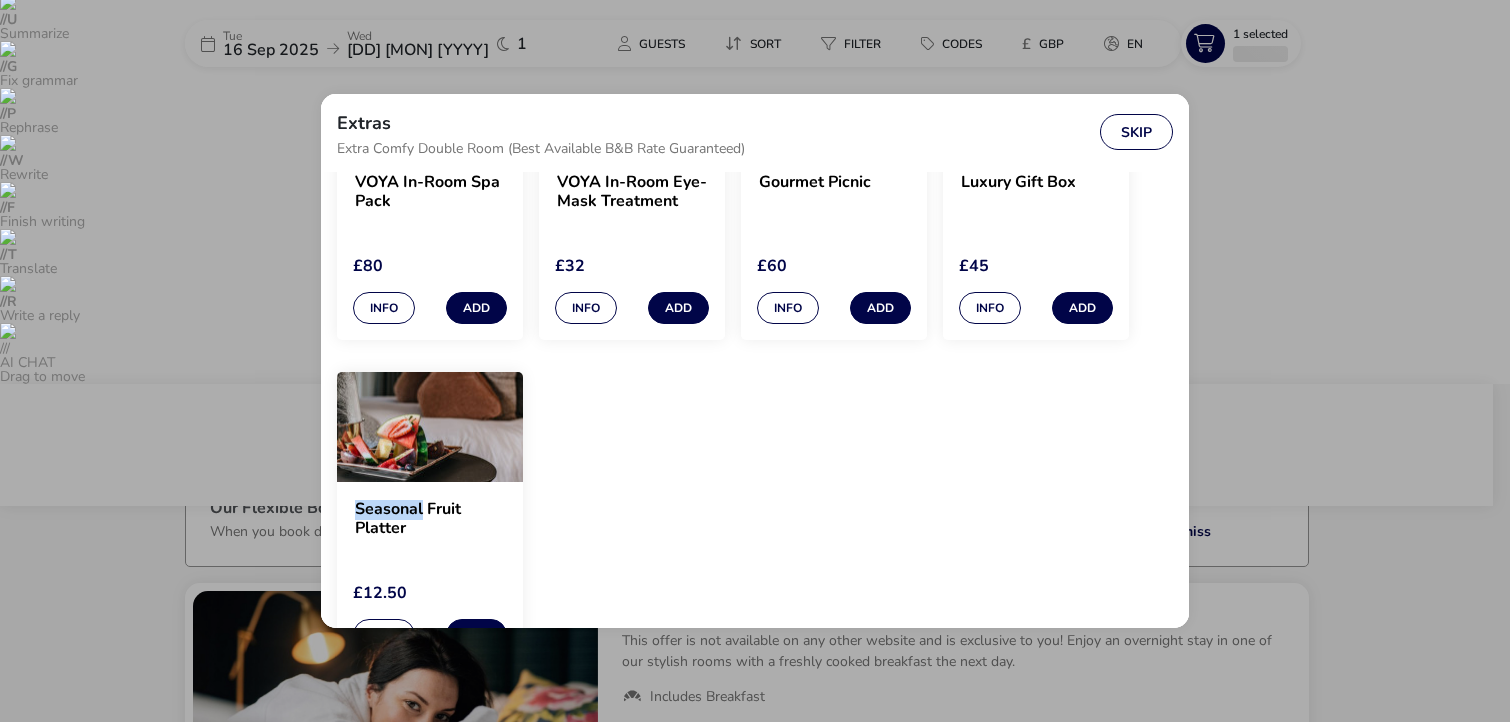 click on "Seasonal Fruit Platter" at bounding box center [430, 519] 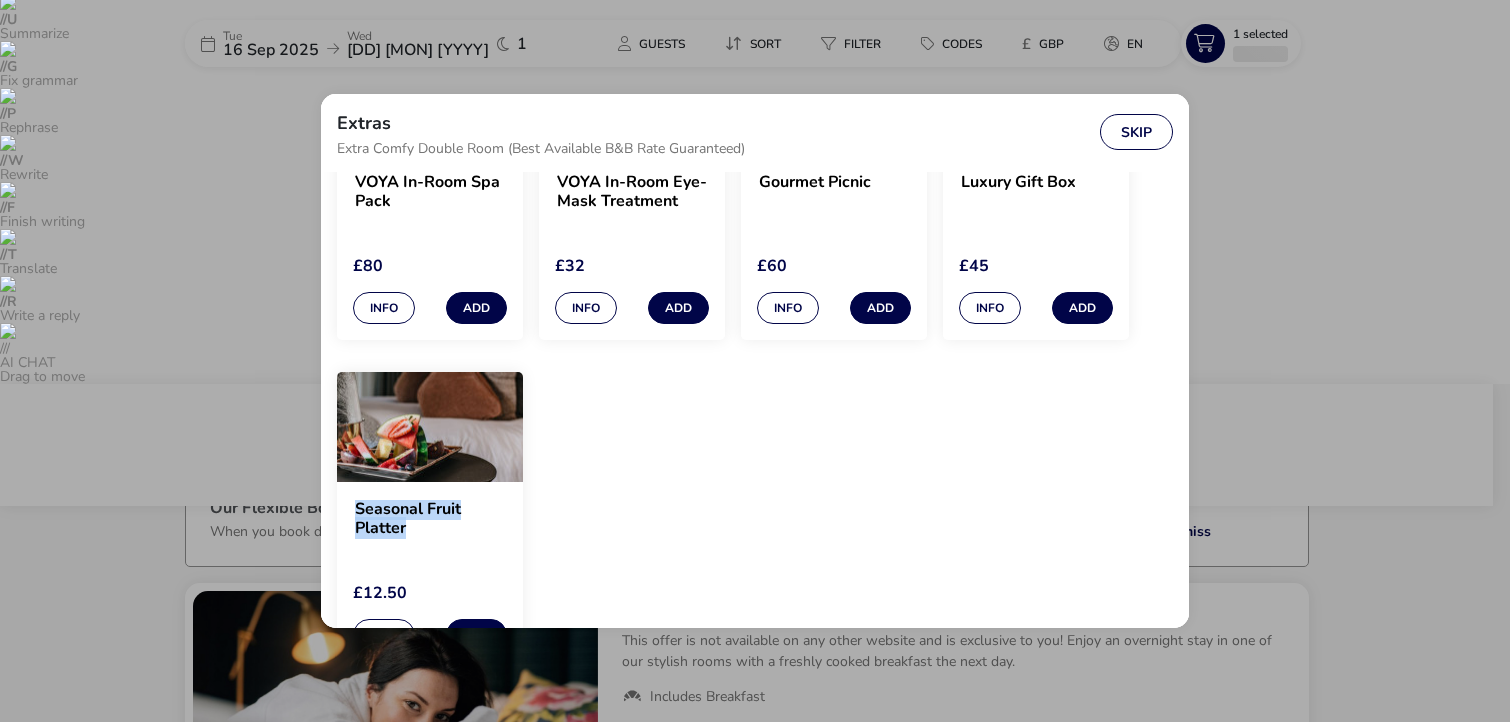 click on "Seasonal Fruit Platter" at bounding box center (430, 519) 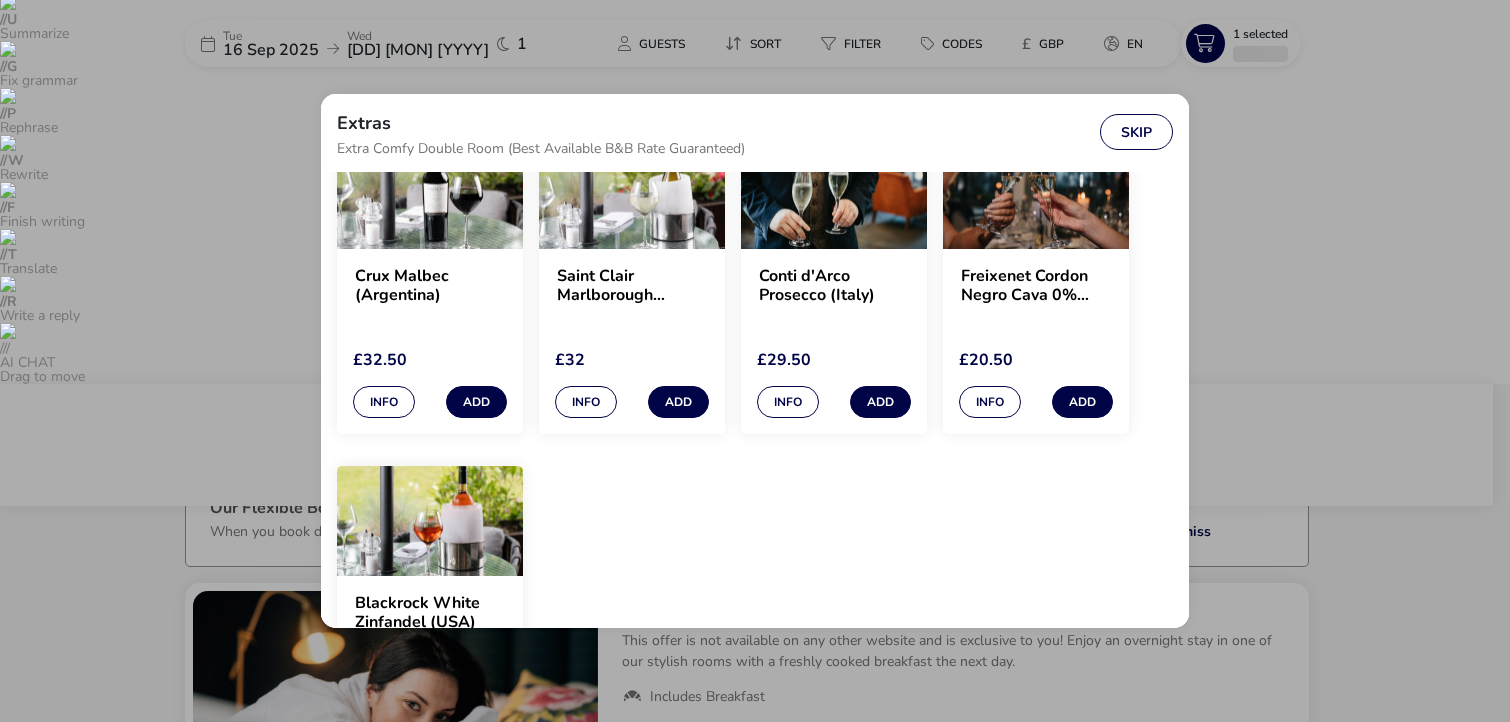 scroll, scrollTop: 780, scrollLeft: 0, axis: vertical 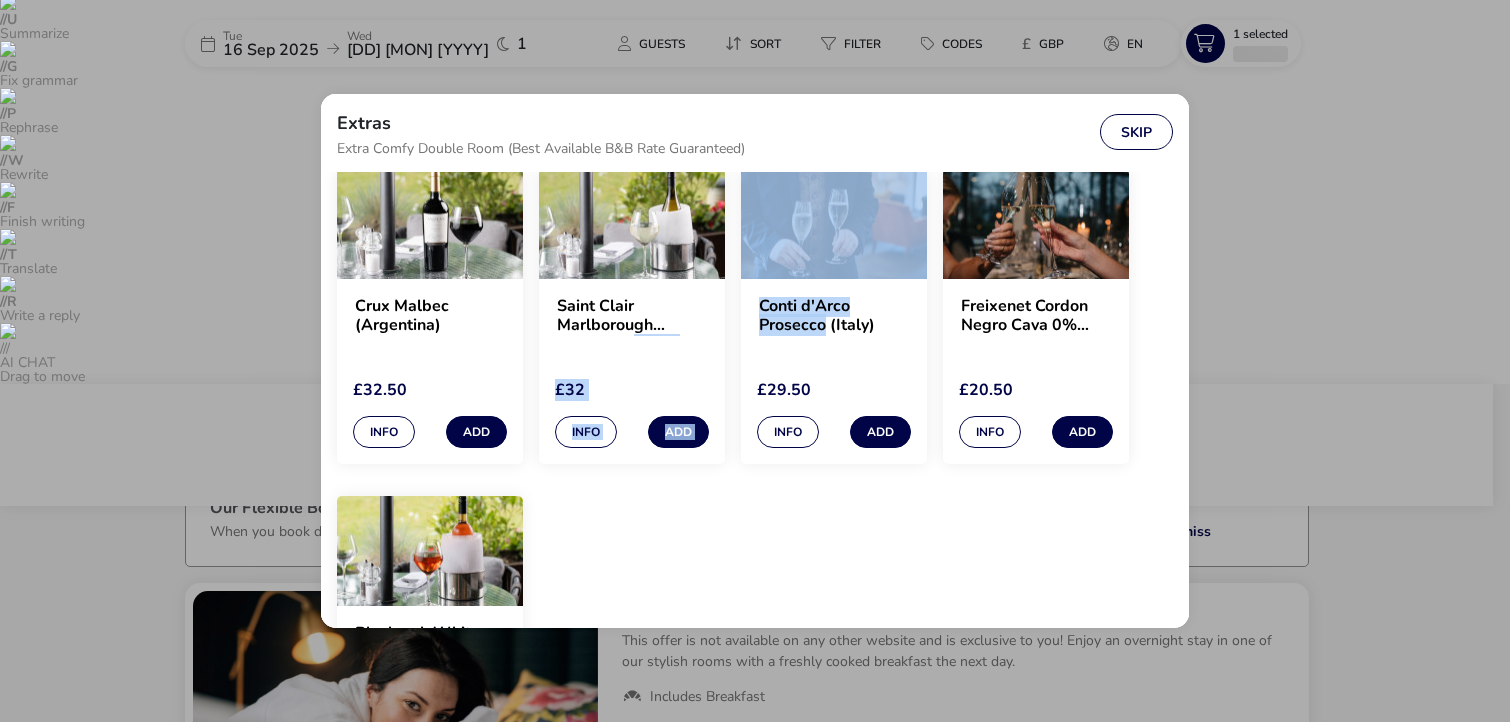 drag, startPoint x: 823, startPoint y: 330, endPoint x: 635, endPoint y: 343, distance: 188.44893 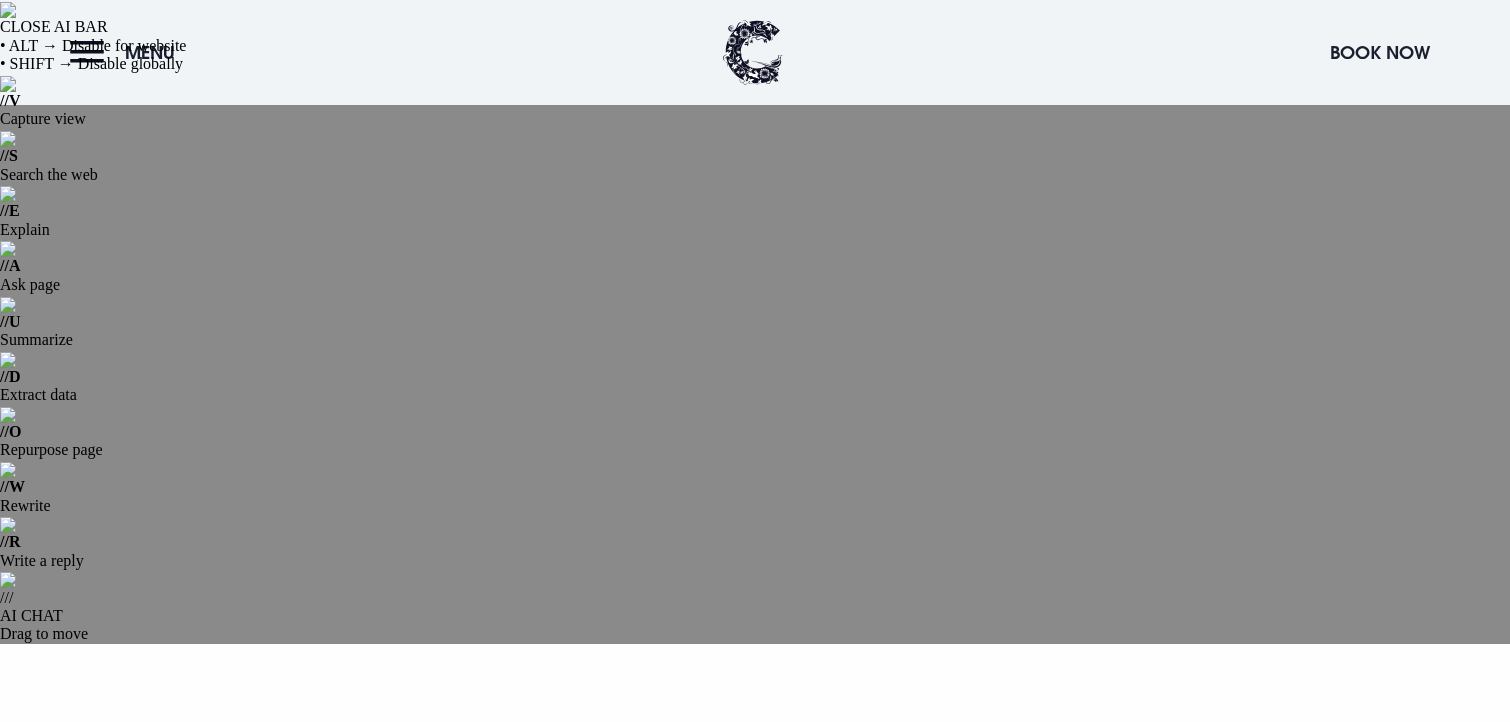 scroll, scrollTop: 1729, scrollLeft: 0, axis: vertical 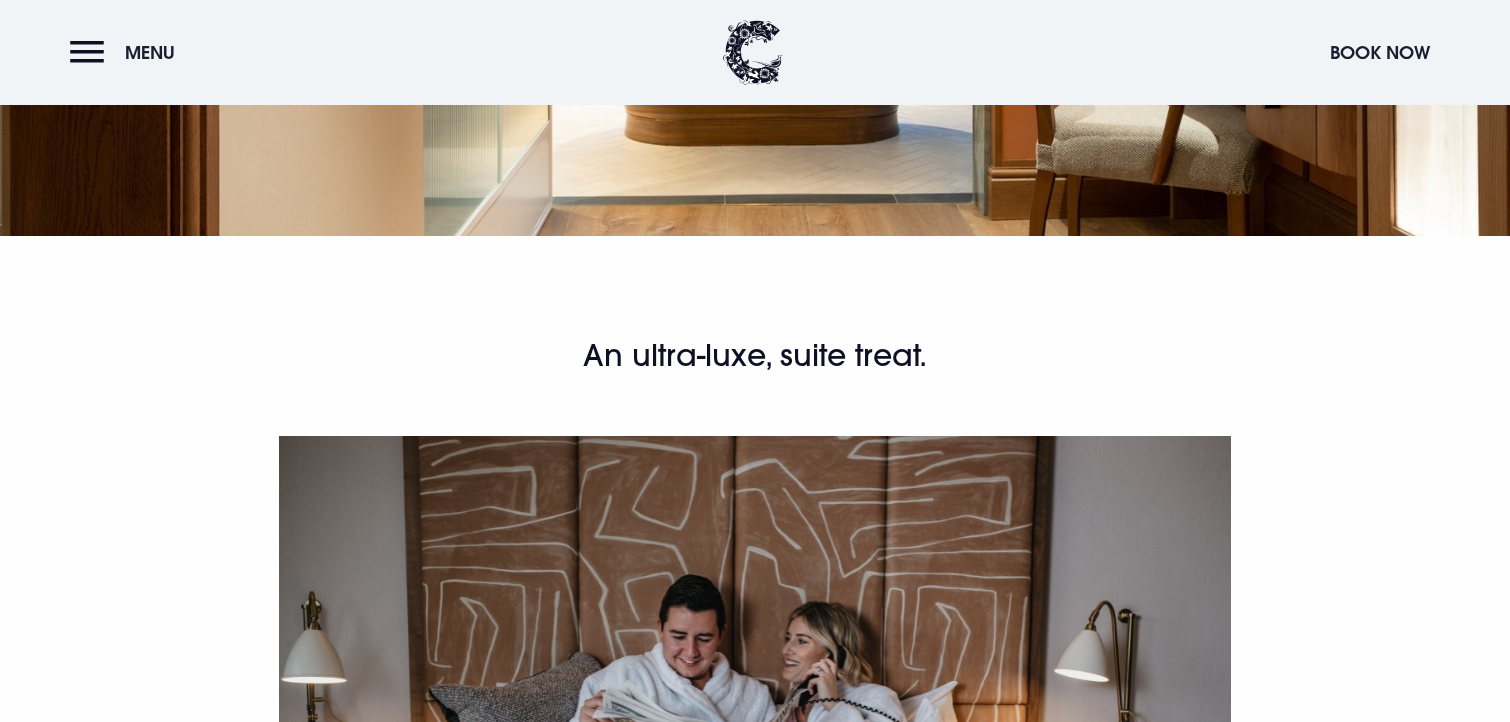 click on "Stay in the height of luxury in the Ultra-luxe Suite. Immerse yourself in tranquillity as you soak in the standalone copper bathtub, and lose yourself in your favourite Netflix shows from the super-sized, contemporary four-poster bed. Let the sumptuous surroundings transport you to a place of utter indulgence! Enjoy a luxurious overnight stay experience with delectable fresh fruit skewers, a chilled bottle of prosecco, and freshly cooked breakfast the following morning." at bounding box center (755, 1192) 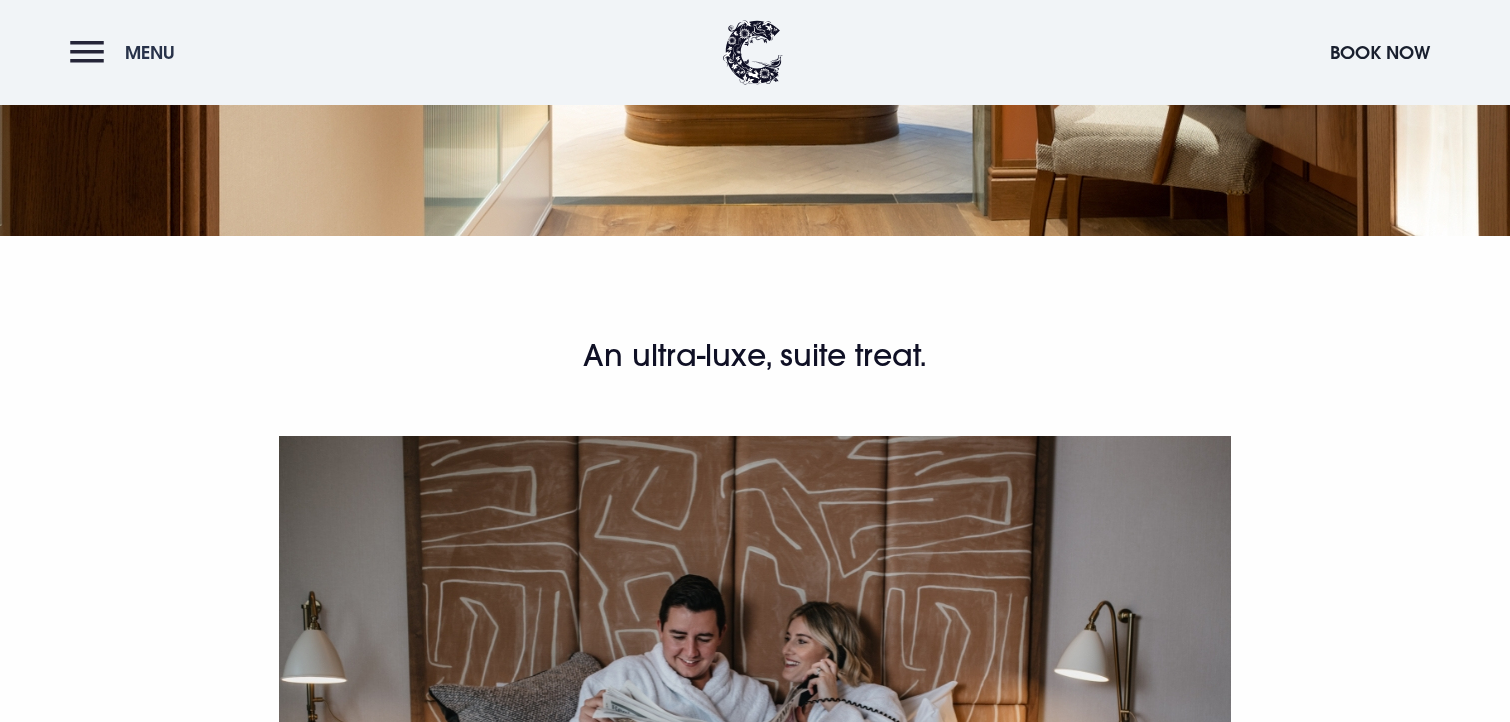 click on "Menu" at bounding box center [127, 52] 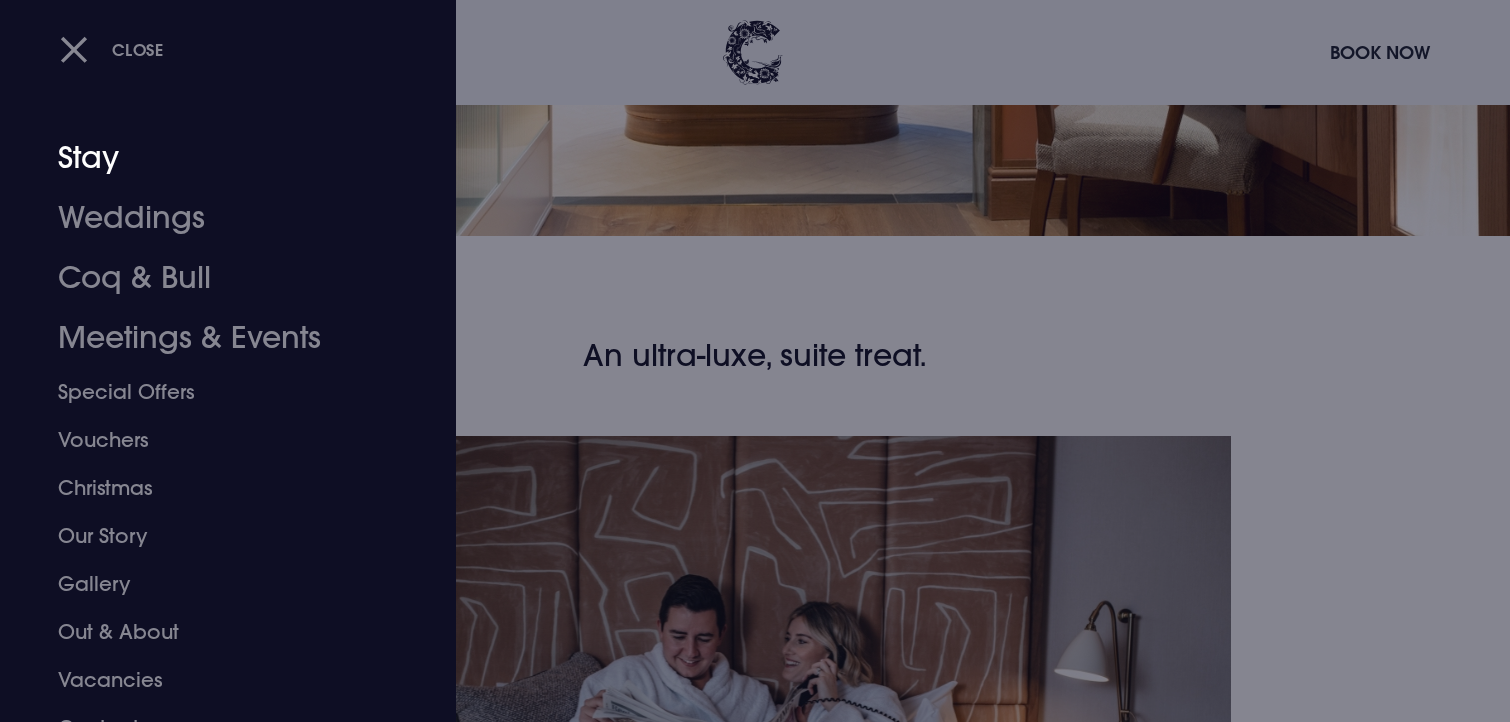 click on "Stay" at bounding box center [216, 158] 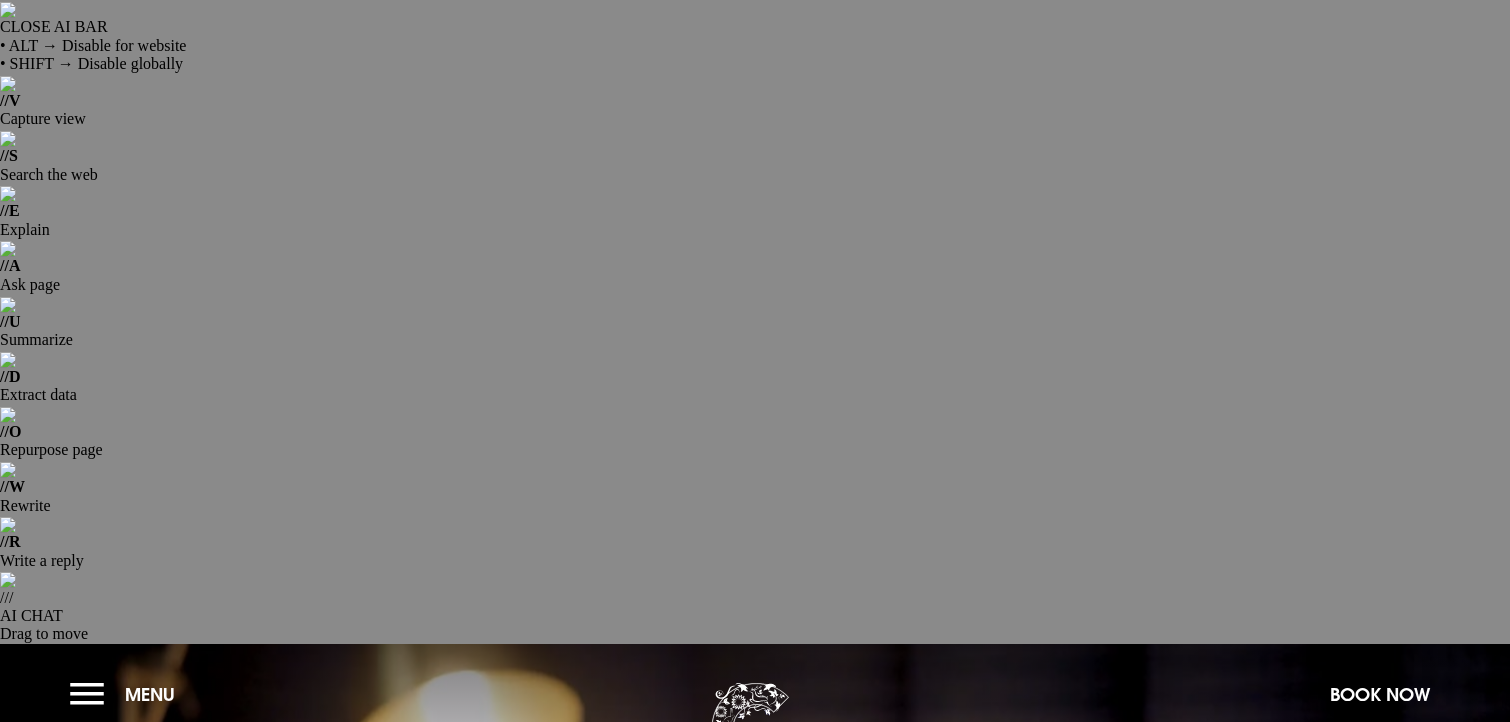 scroll, scrollTop: 521, scrollLeft: 0, axis: vertical 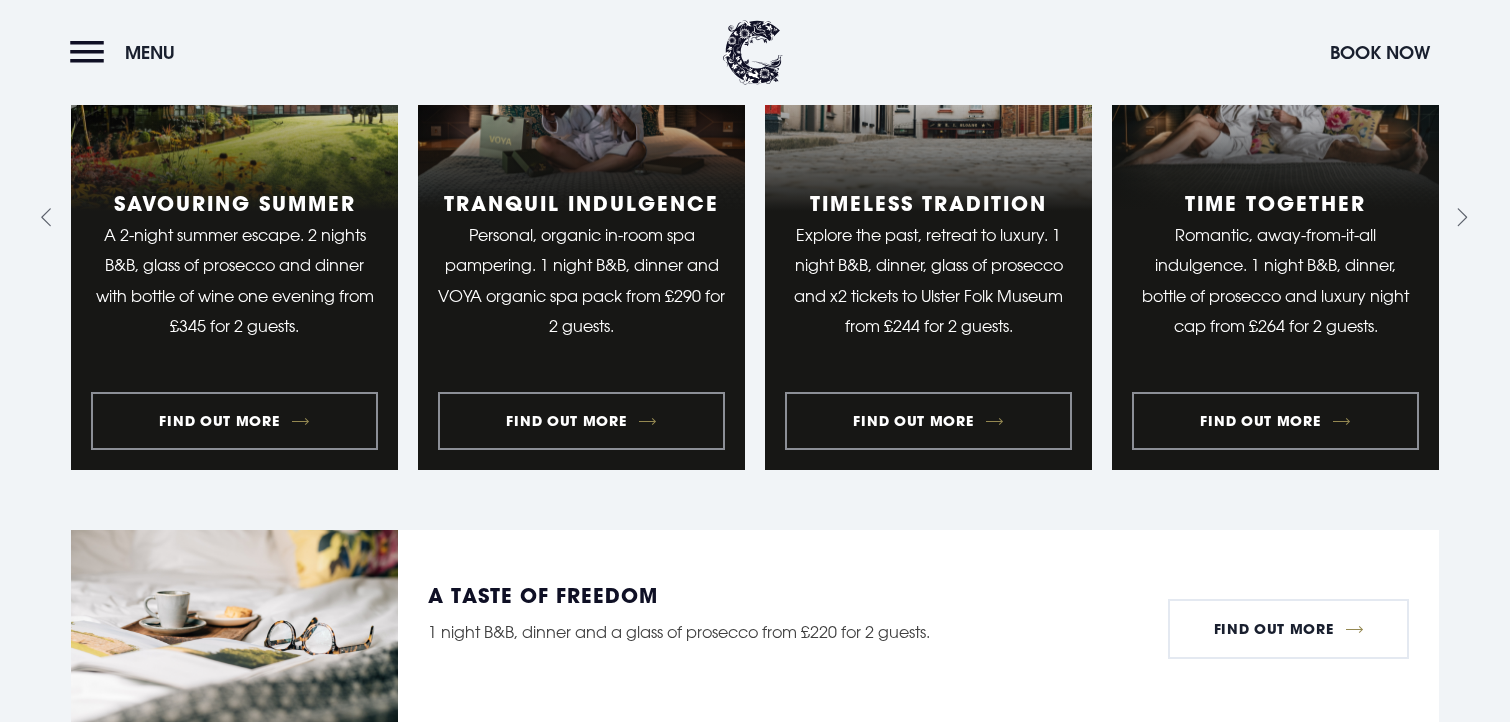 click on "Our top suite. A premium guest room experience with generous proportions, the Ultra-luxe Suite makes an impressive statement with its elegant, handcrafted furnishings, a 65” TV with Netflix and Prime Video, deluxe amenities and a courtesy tray, a lavish bathroom with an extra large walk-in shower and an indulgent, free standing copper bath." at bounding box center (364, 1108) 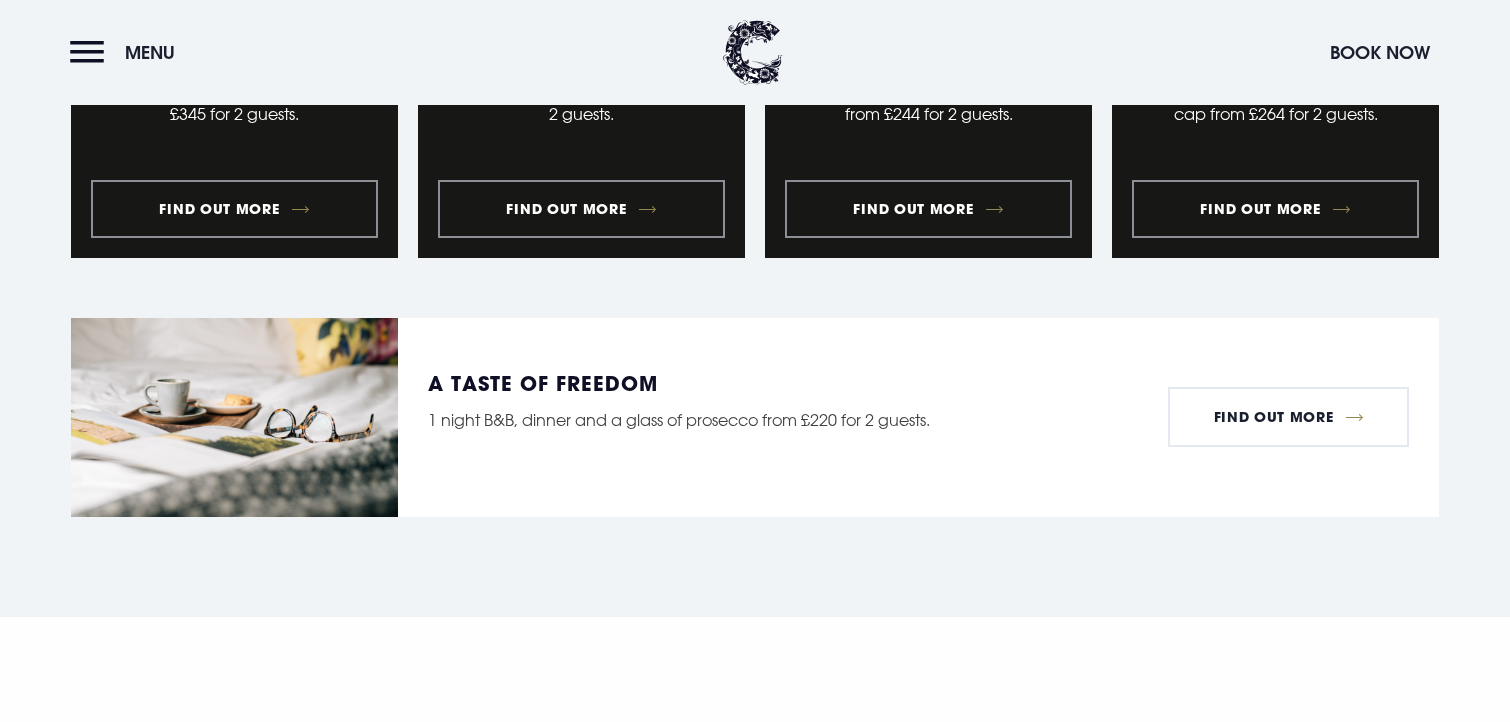 scroll, scrollTop: 2613, scrollLeft: 0, axis: vertical 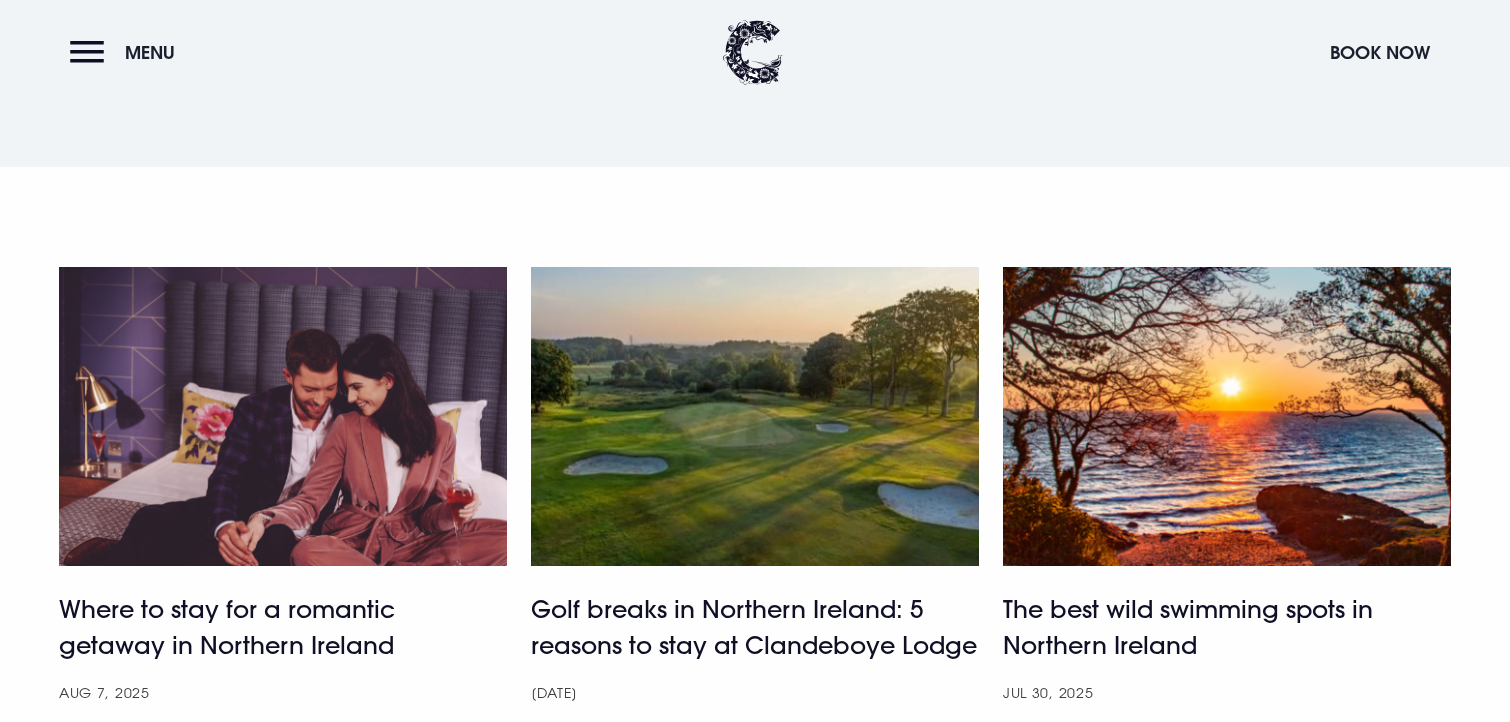click on "Back to blog" at bounding box center (754, 781) 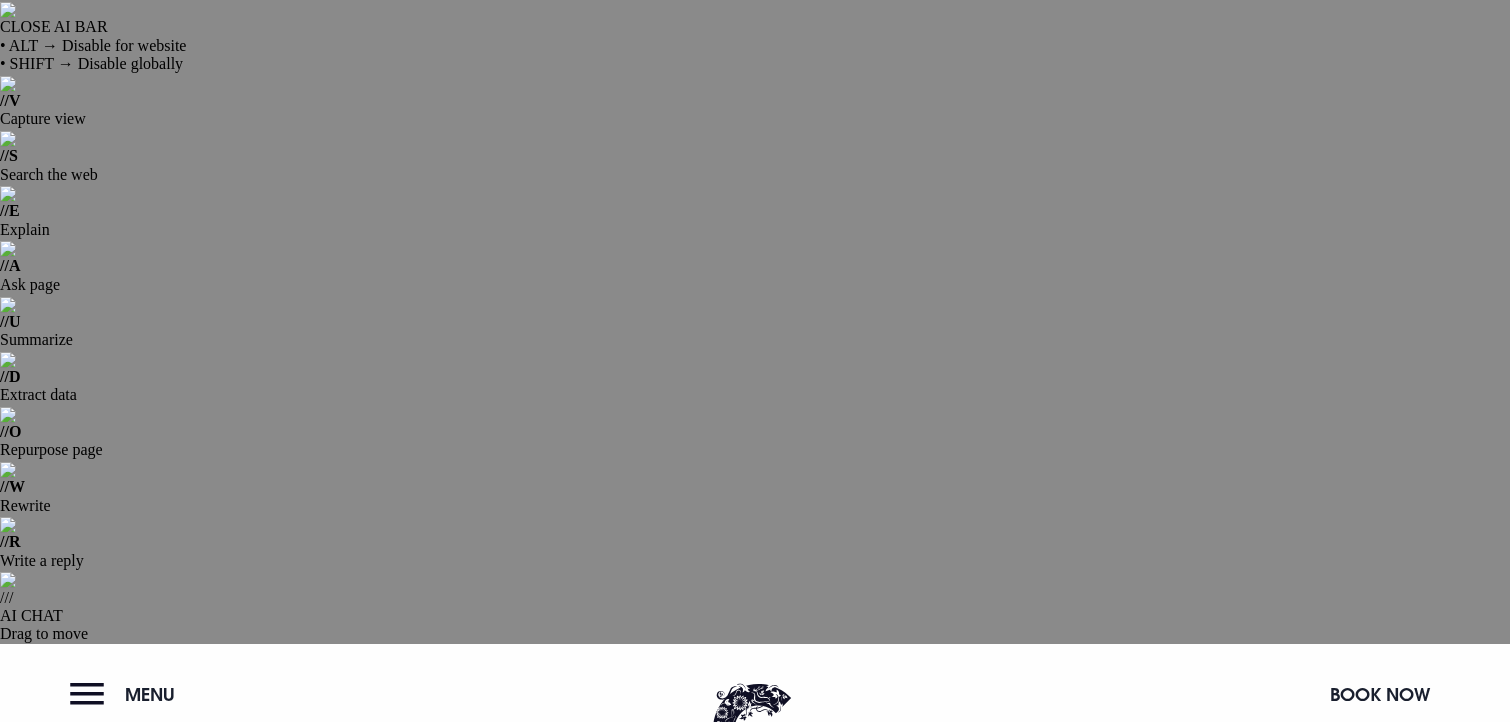 scroll, scrollTop: 0, scrollLeft: 0, axis: both 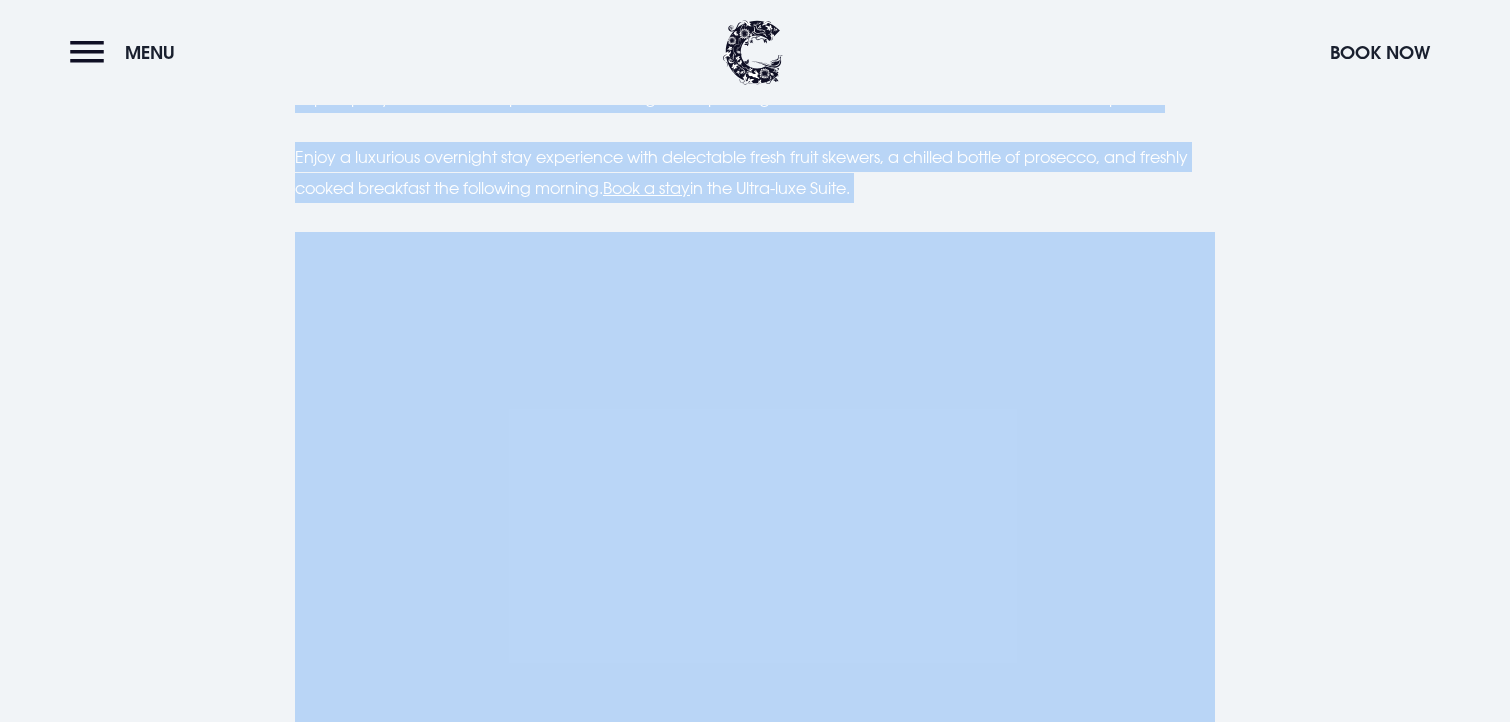 drag, startPoint x: 442, startPoint y: 314, endPoint x: 942, endPoint y: 194, distance: 514.1984 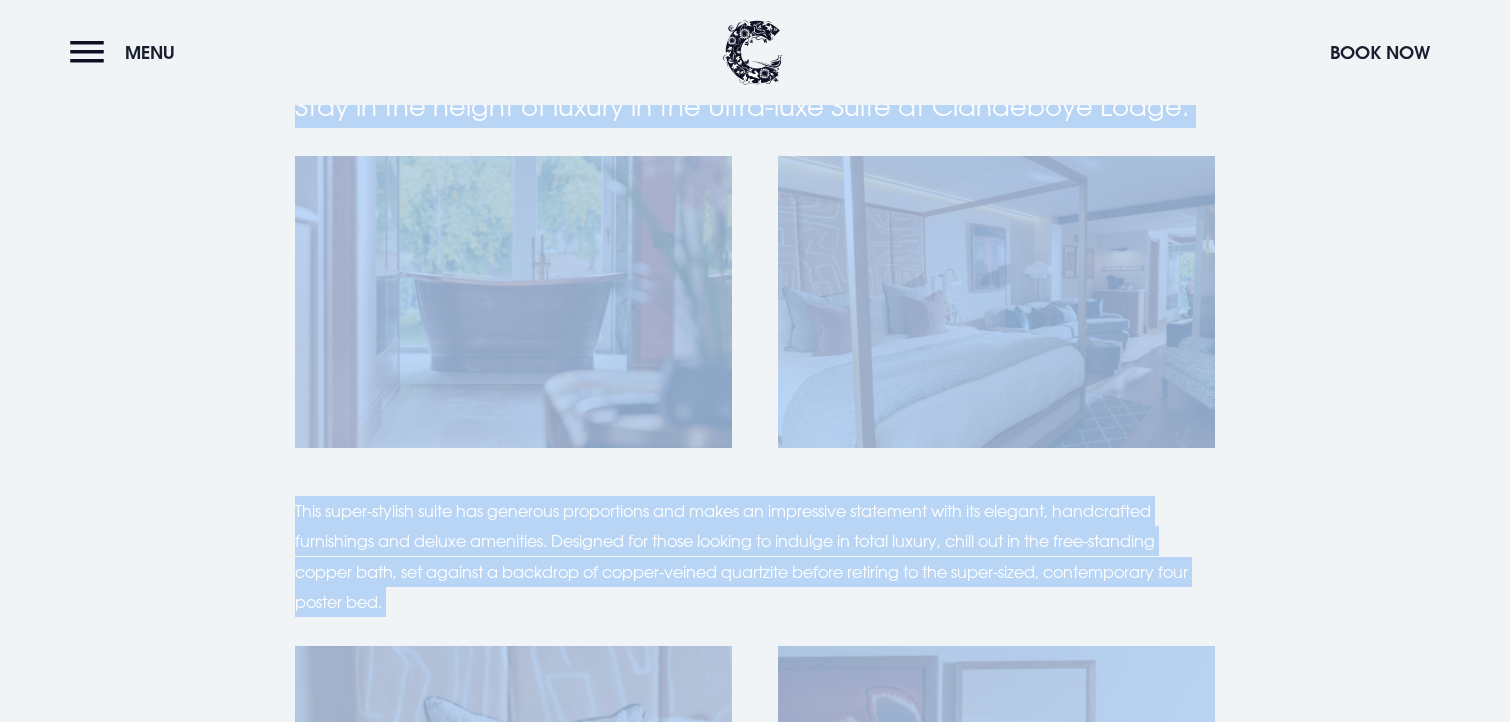 scroll, scrollTop: 1161, scrollLeft: 0, axis: vertical 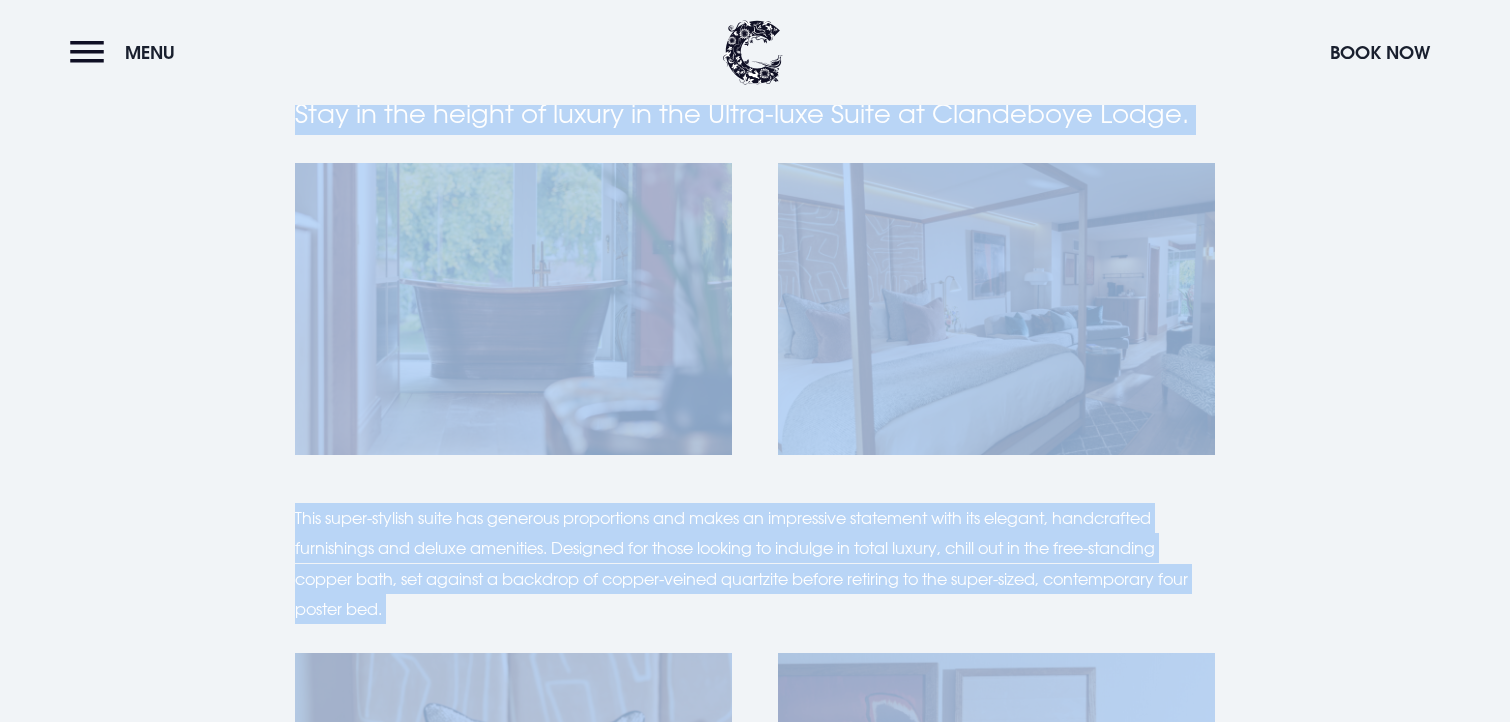 copy on "The Ultra-Luxe Suite at Clandeboye Lodge
Stay in the height of luxury in the Ultra-luxe Suite at Clandeboye Lodge.       This super-stylish suite has generous proportions and makes an impressive statement with its elegant, handcrafted furnishings and deluxe amenities. Designed for those looking to indulge in total luxury, chill out in the free-standing copper bath, set against a backdrop of copper-veined quartzite before retiring to the super-sized, contemporary four poster bed.       The Ultra-luxe suite comes complete with free Netflix and Prime Video on the 65” TV so that you can enjoy your favourite films and TV shows in style. Whether it’s your wedding night, special anniversary, or a luxury weekend treat, you deserve to pamper yourself with sumptuous surroundings and sparkling service that will make those moments extra special.    Enjoy a luxurious overnight stay experience with delectable fresh fruit skewers, a chilled bottle of prosecco, and freshly cooked breakfast the follo..." 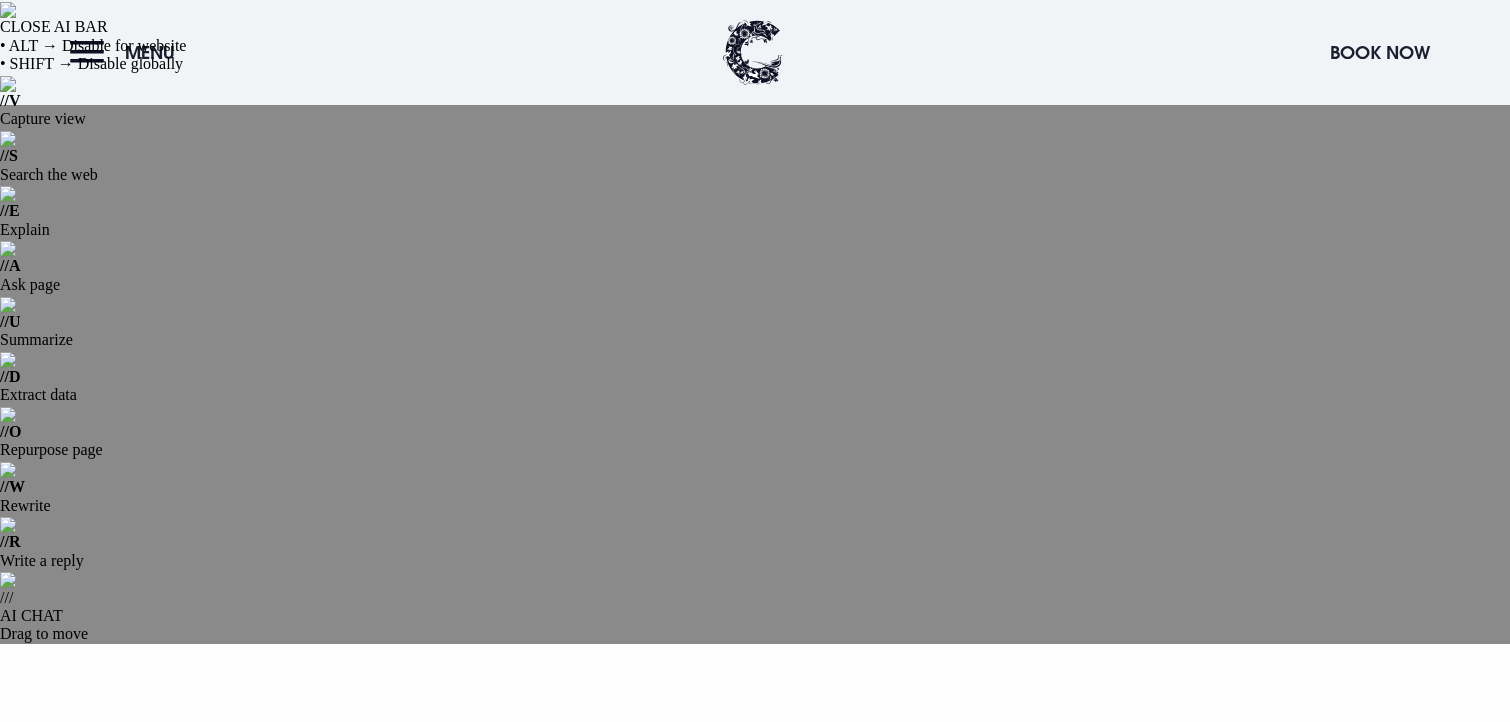 scroll, scrollTop: 442, scrollLeft: 0, axis: vertical 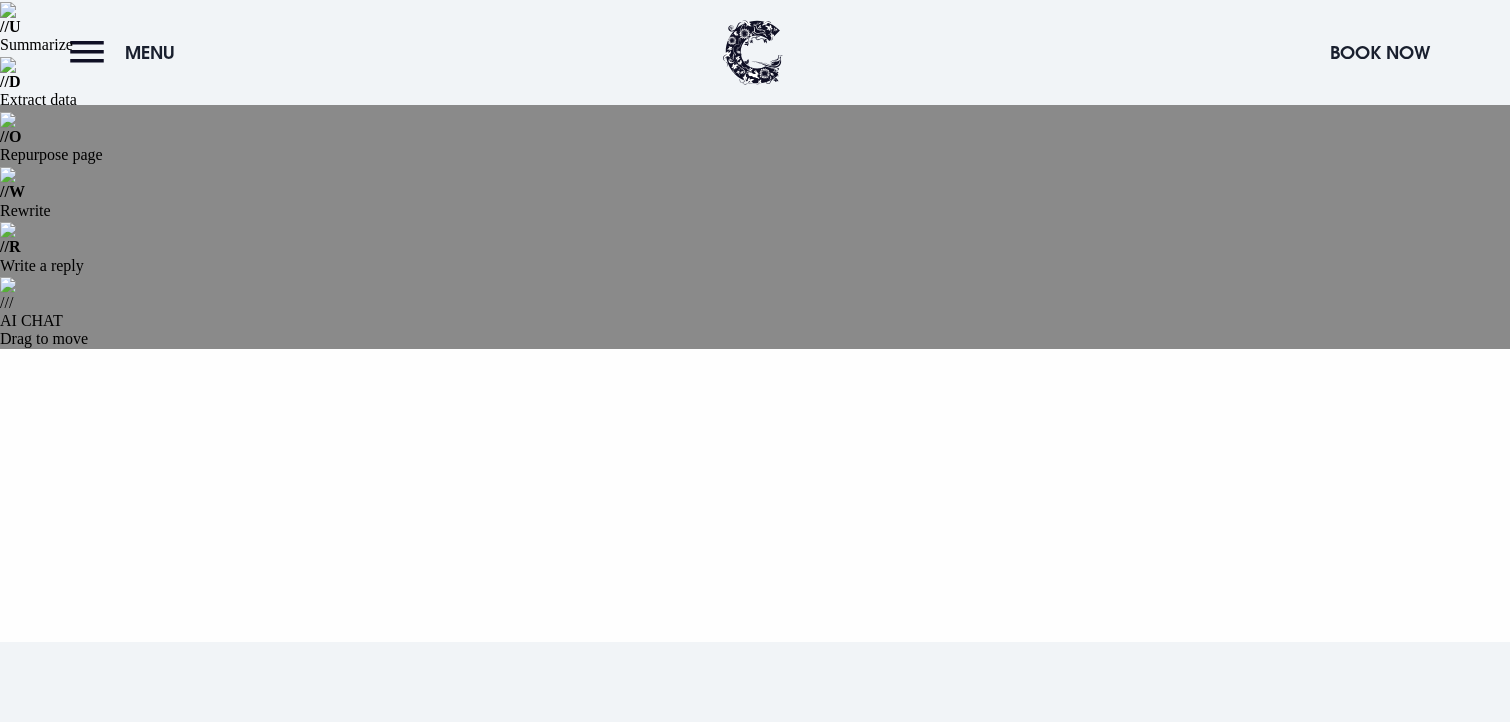 click on "Golf breaks in Northern Ireland: 5 reasons to stay at Clandeboye Lodge" at bounding box center (1227, 1101) 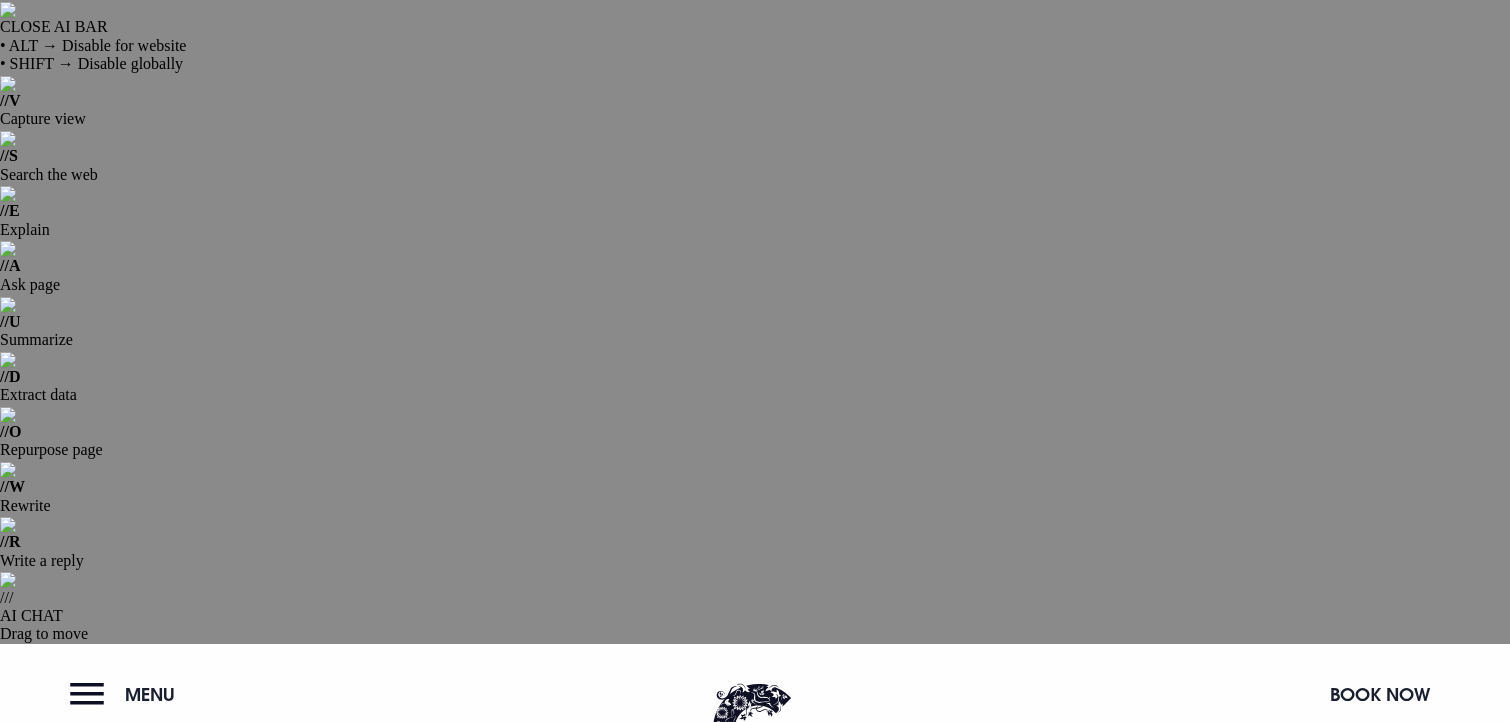 scroll, scrollTop: 0, scrollLeft: 0, axis: both 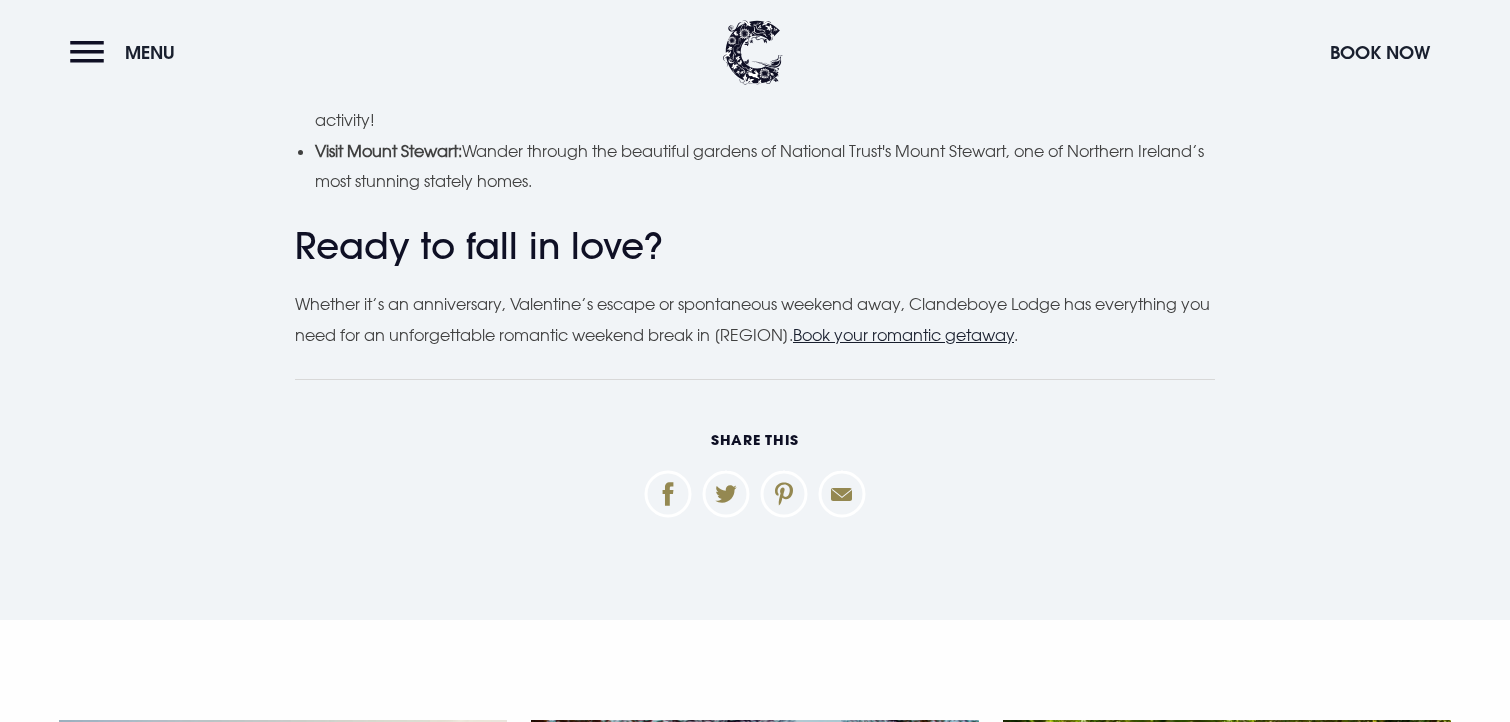 click on "Back to blog" at bounding box center (754, 1233) 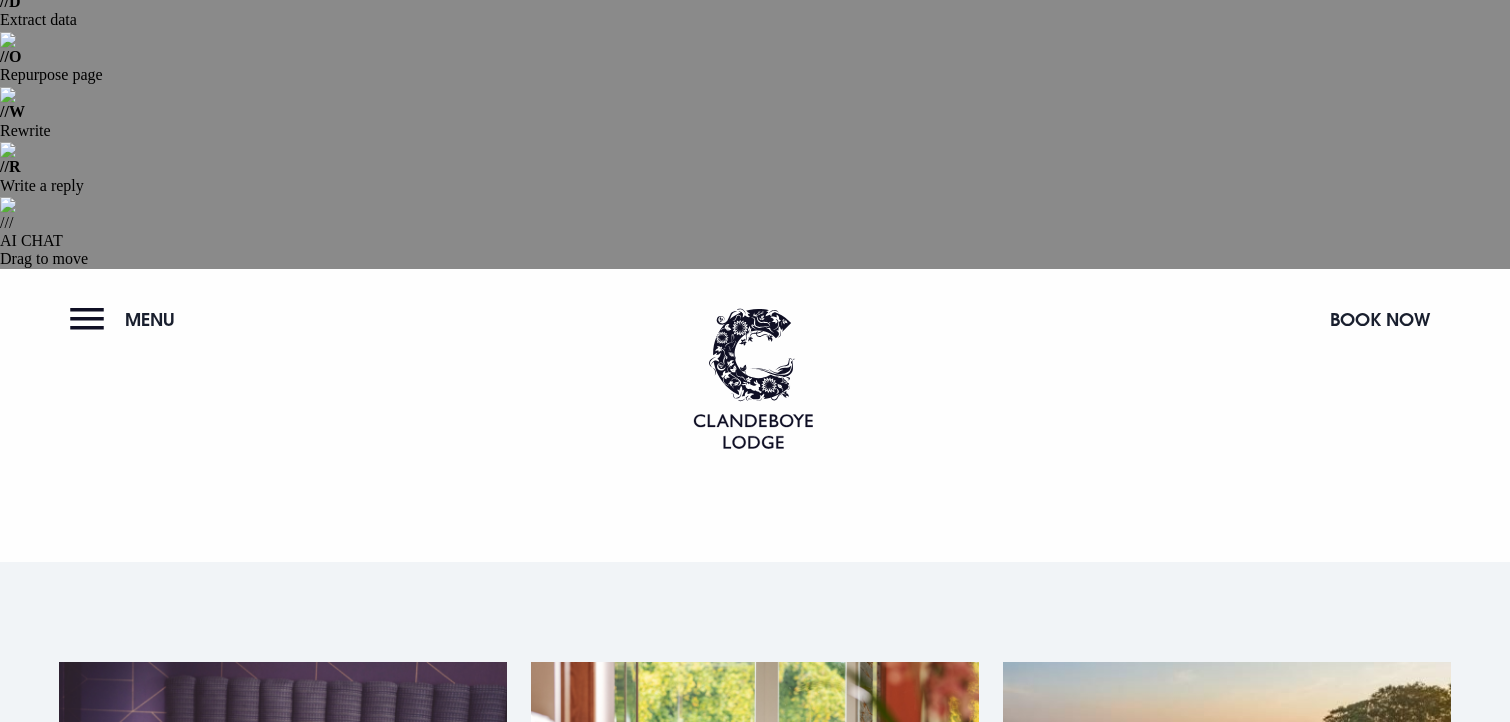 scroll, scrollTop: 0, scrollLeft: 0, axis: both 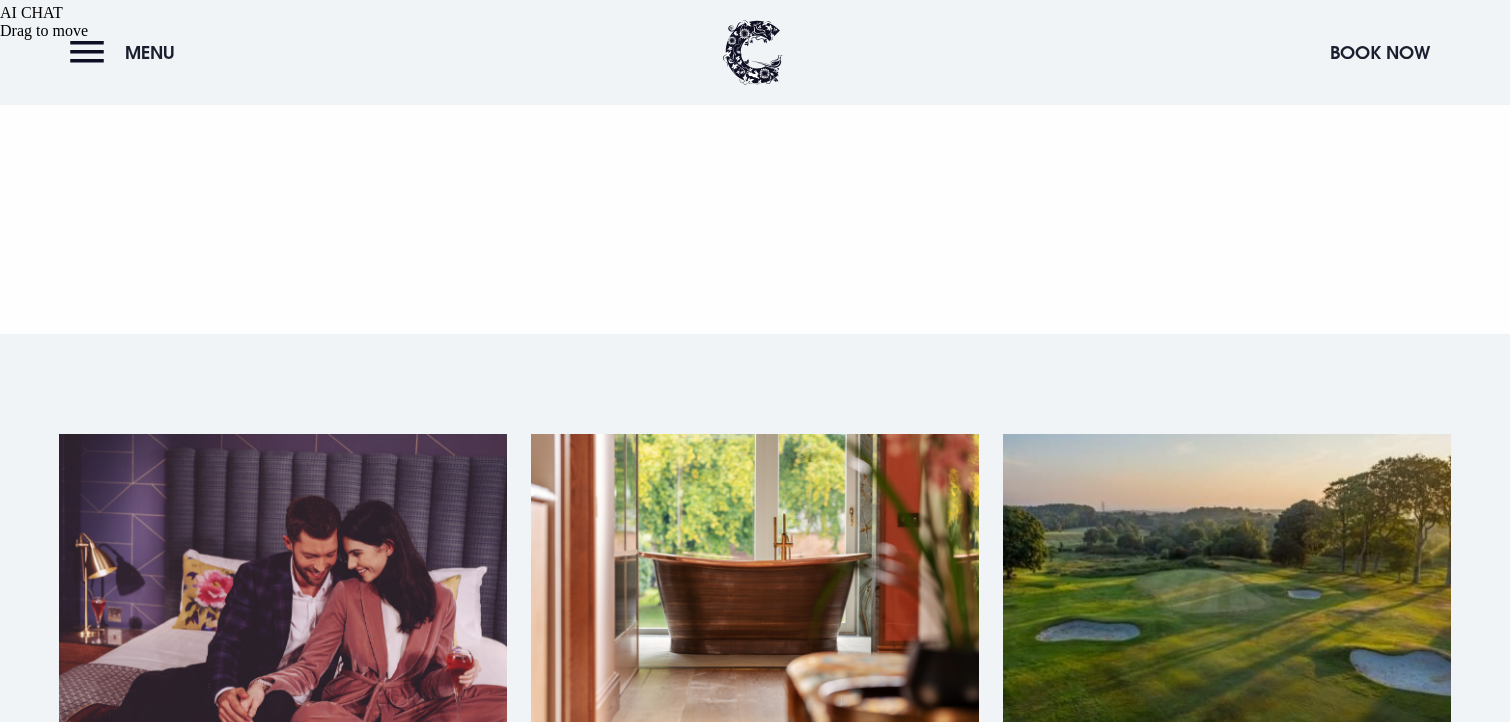 click at bounding box center [283, 1066] 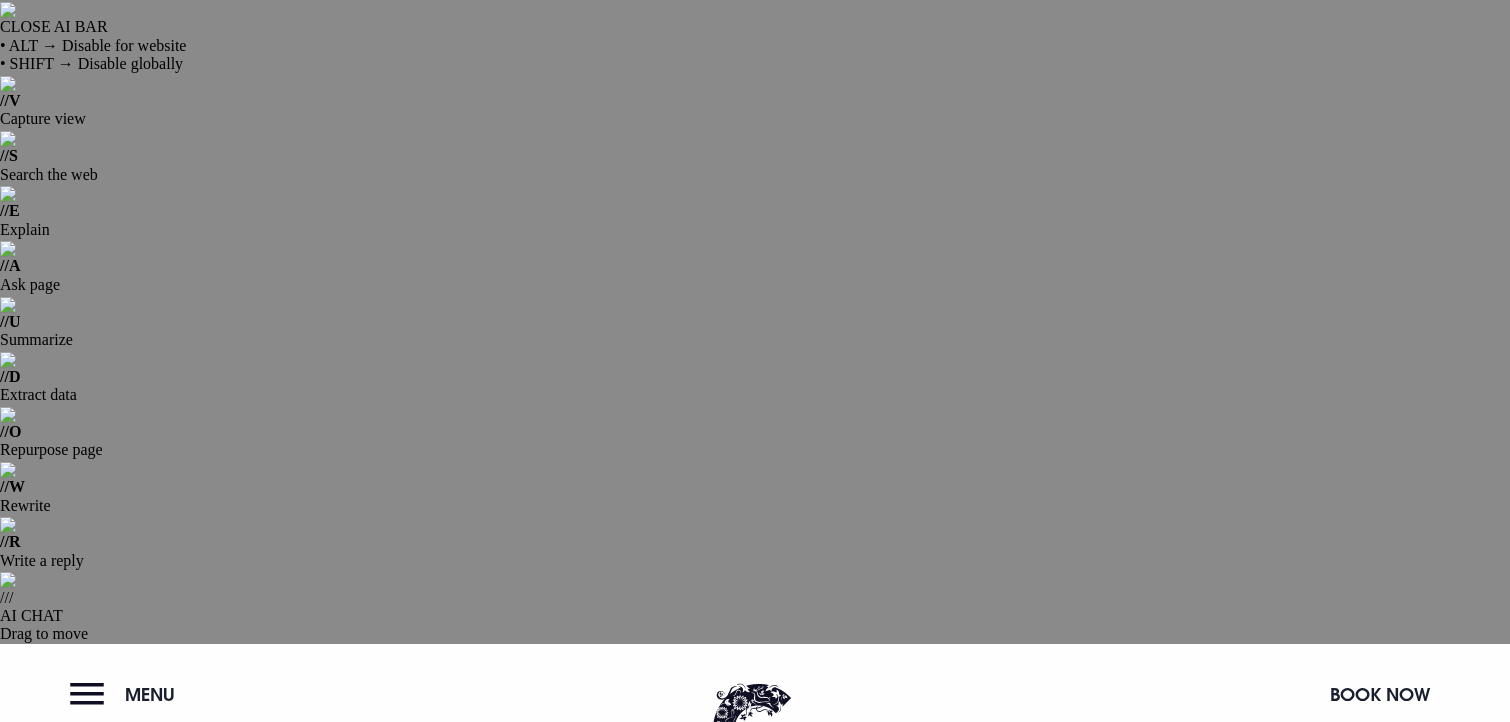 scroll, scrollTop: 0, scrollLeft: 0, axis: both 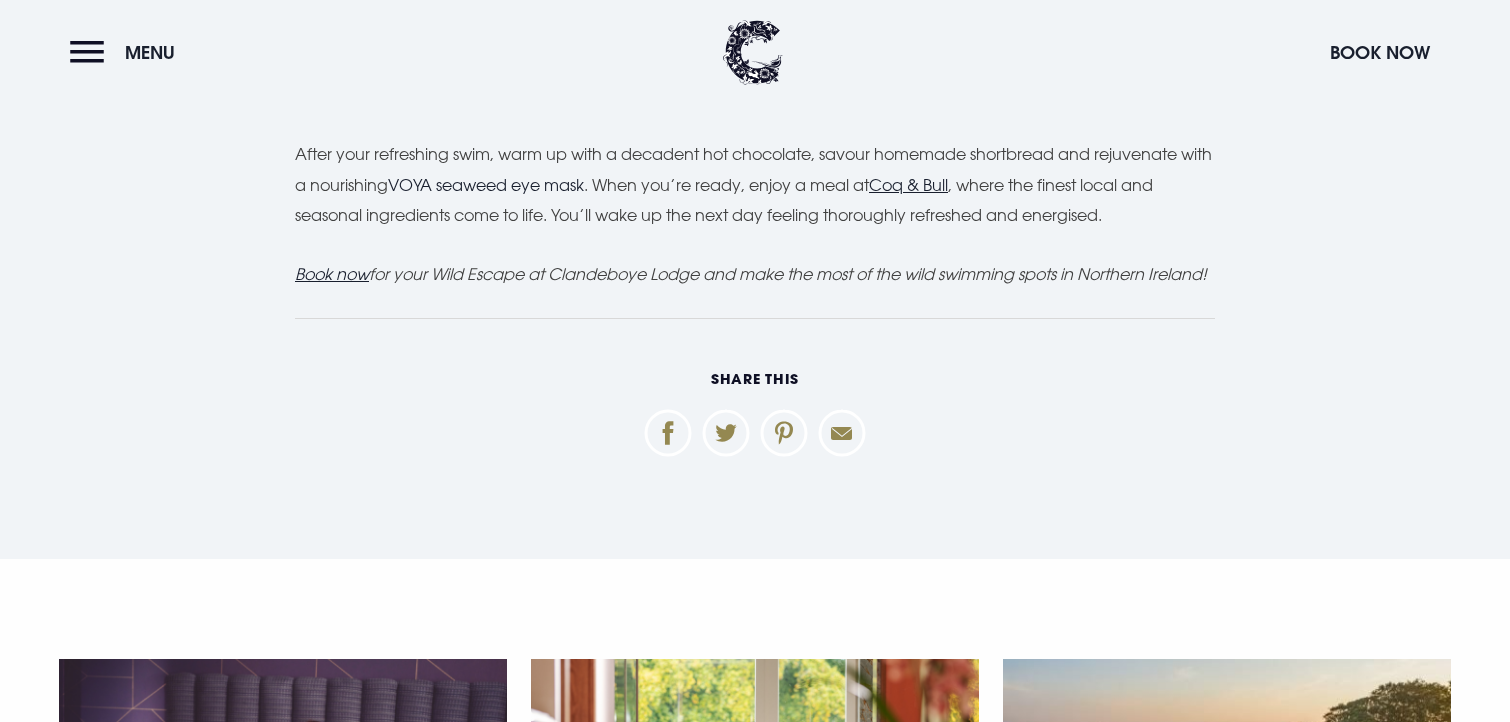 click on "Back to blog" at bounding box center (754, 1172) 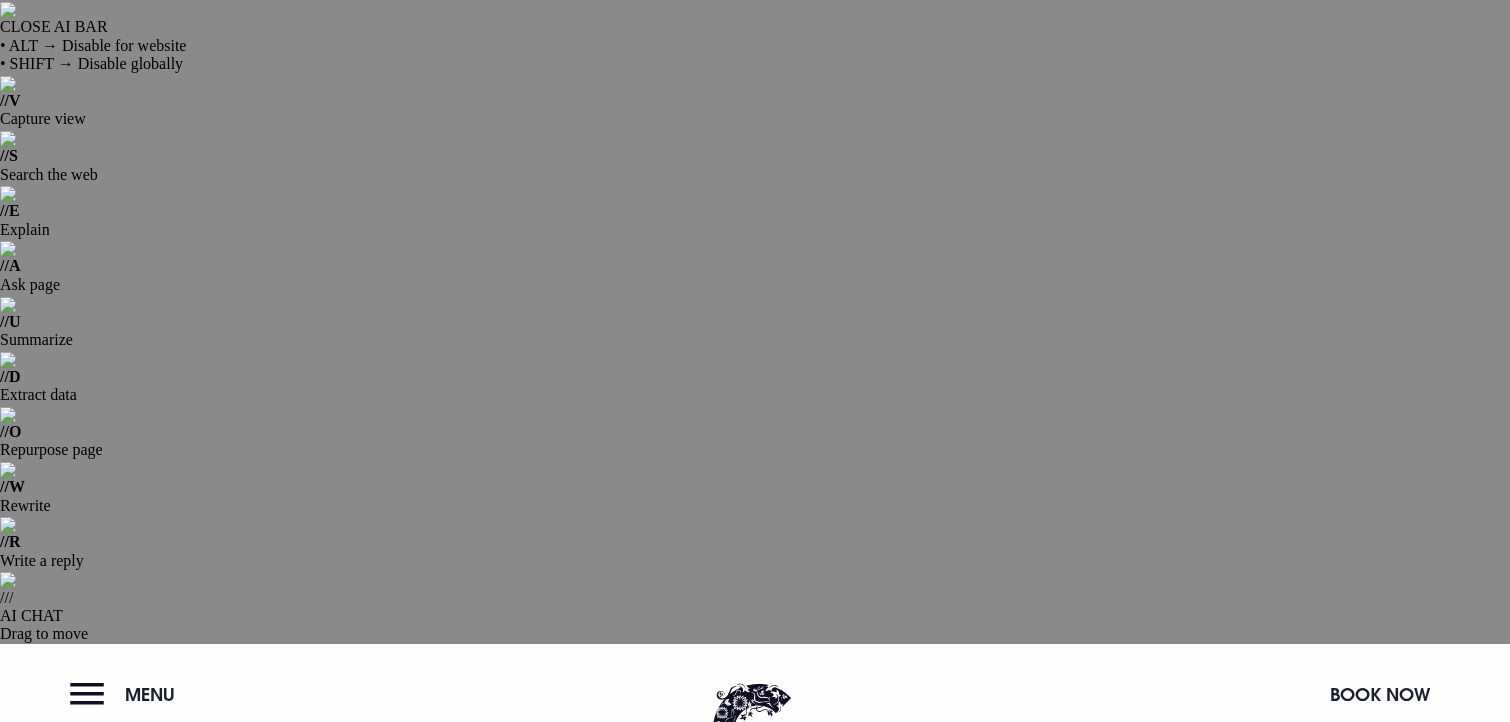 scroll, scrollTop: 0, scrollLeft: 0, axis: both 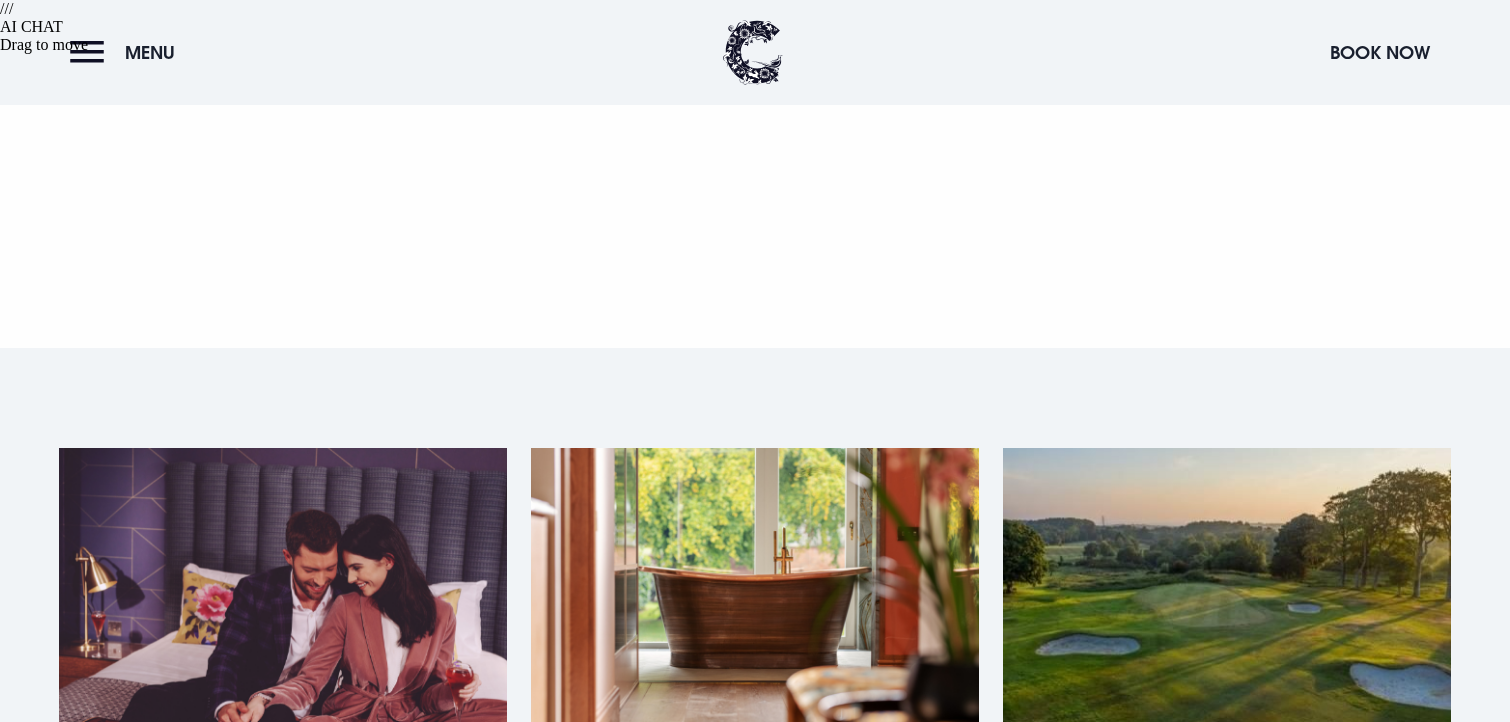 click at bounding box center (755, 1080) 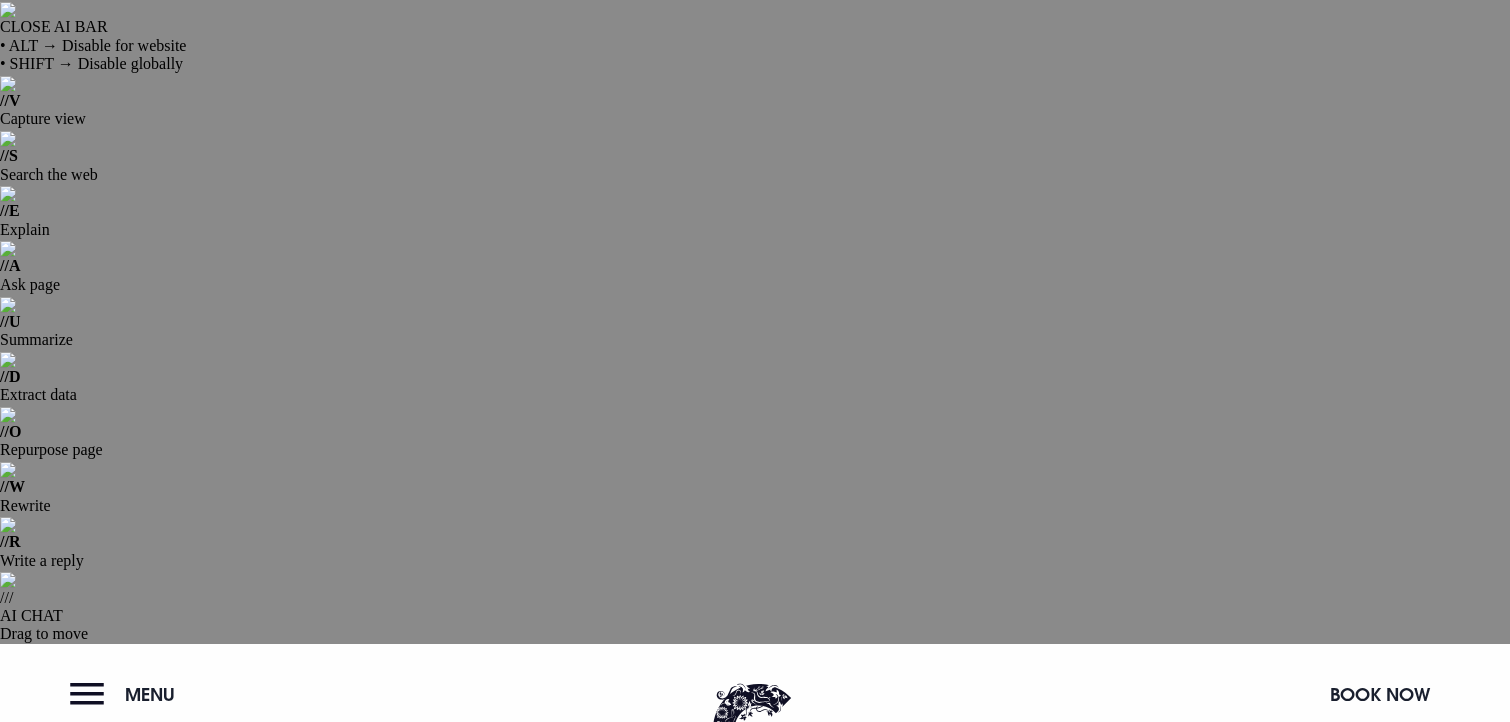 scroll, scrollTop: 0, scrollLeft: 0, axis: both 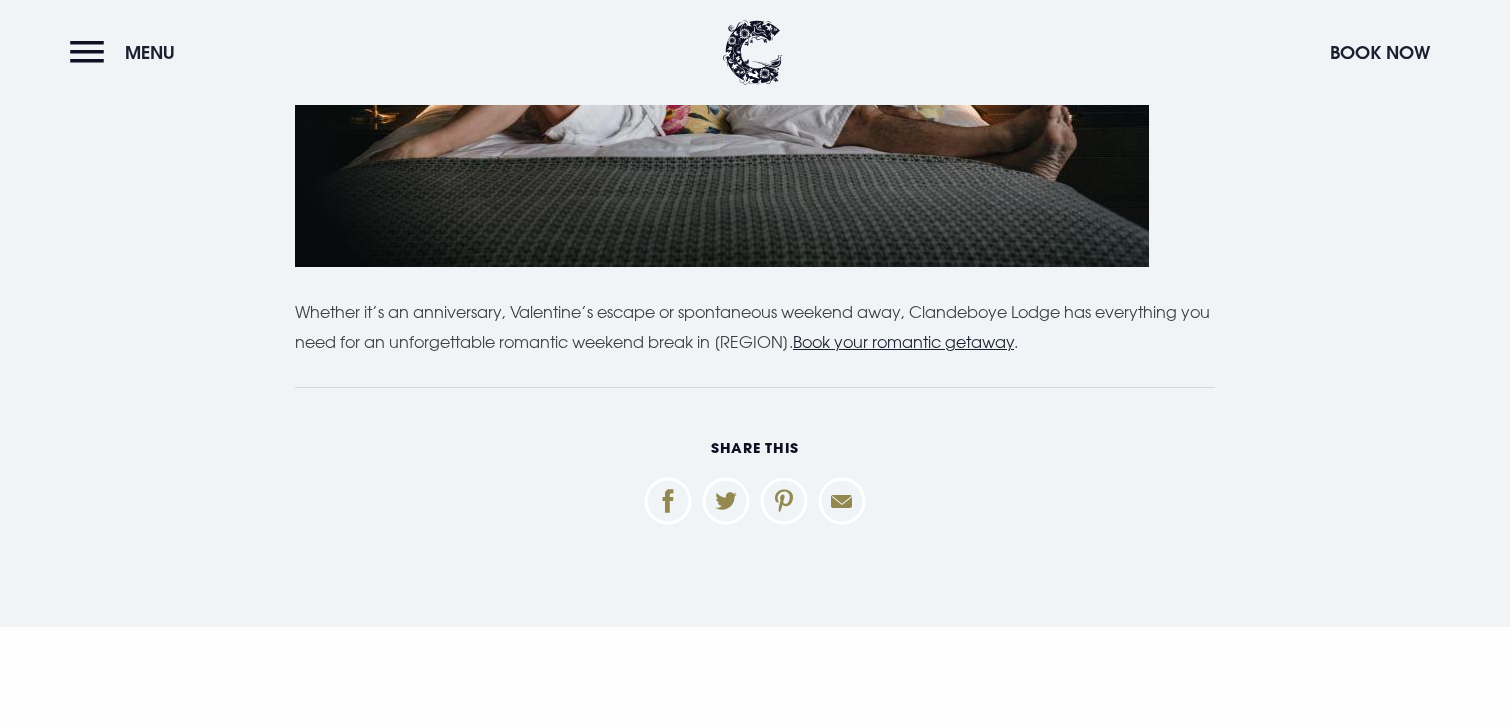 click on "Back to blog" at bounding box center (754, 1241) 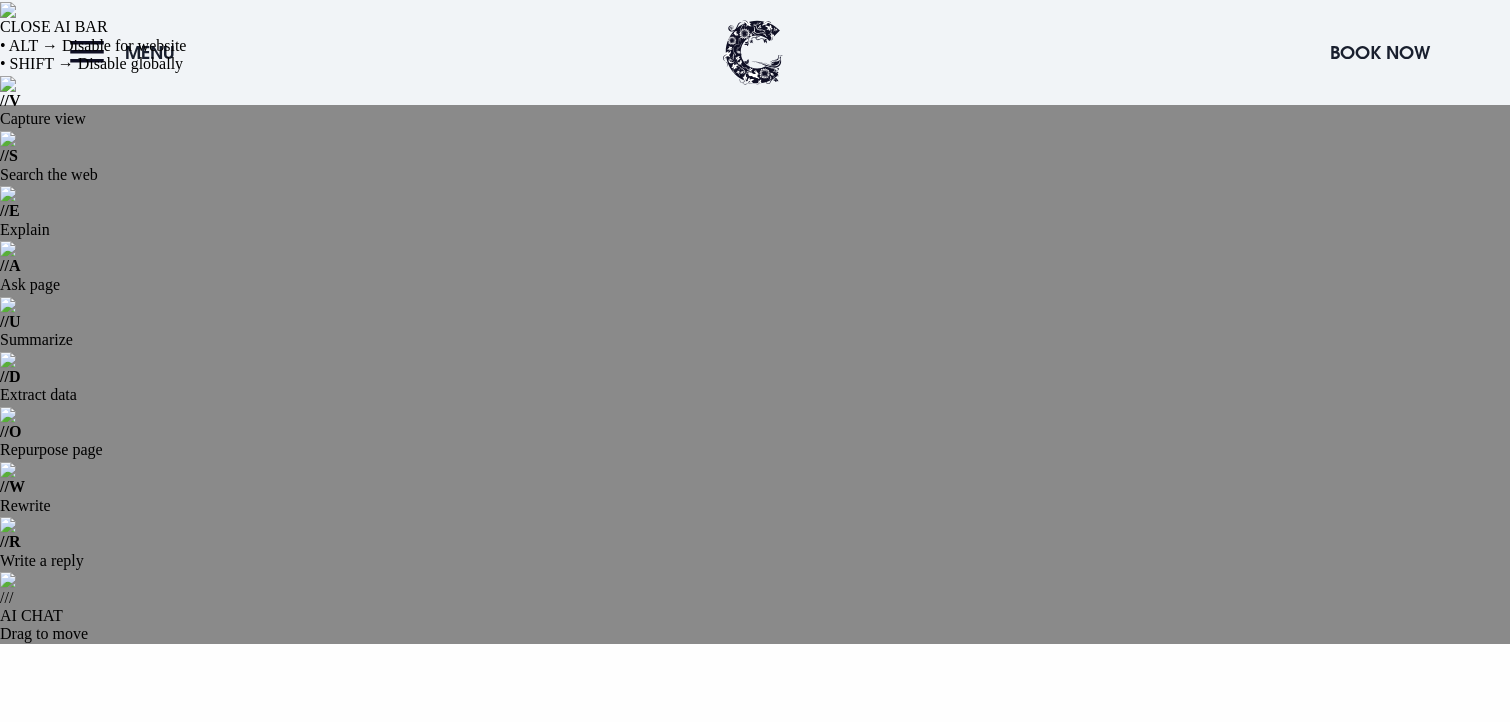 scroll, scrollTop: 729, scrollLeft: 0, axis: vertical 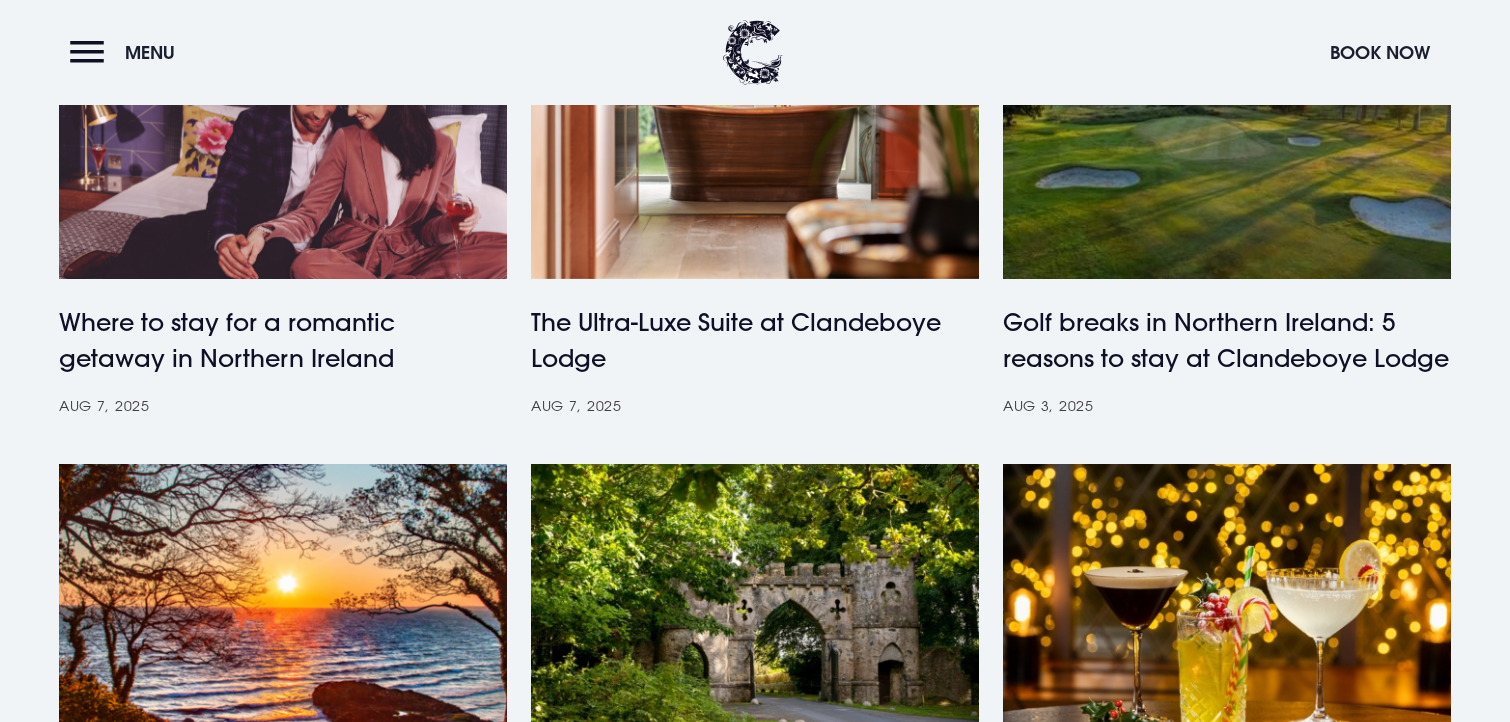 click at bounding box center [755, 1096] 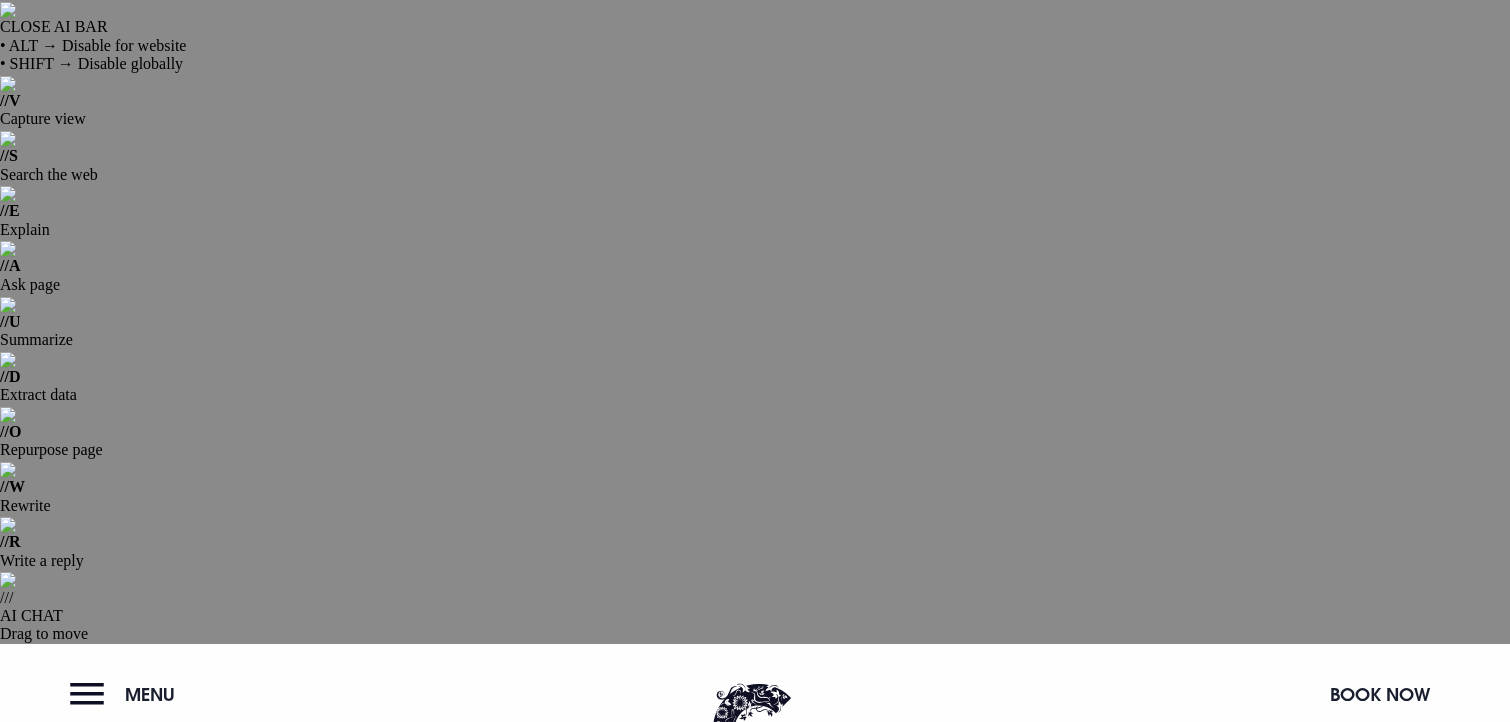 scroll, scrollTop: 0, scrollLeft: 0, axis: both 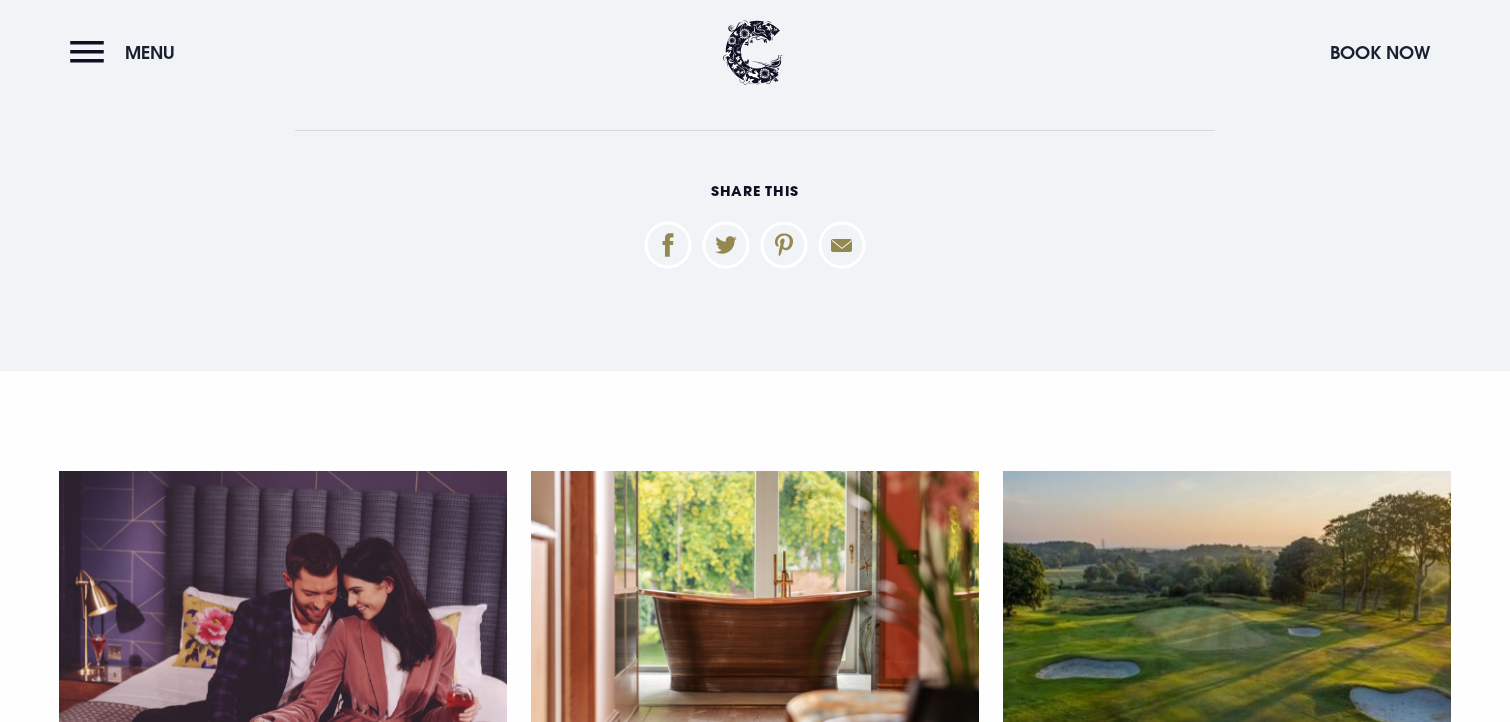 click on "Back to blog" at bounding box center [754, 984] 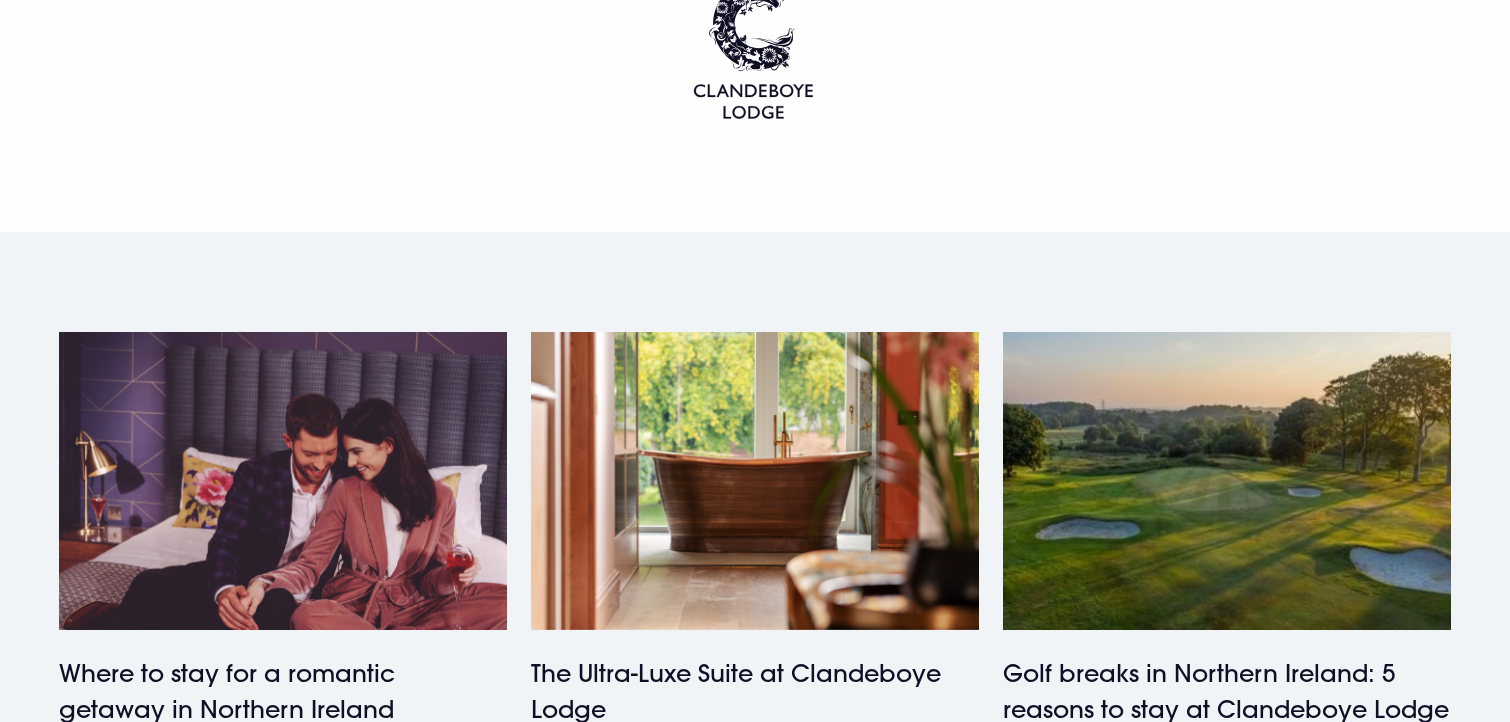 scroll, scrollTop: 0, scrollLeft: 0, axis: both 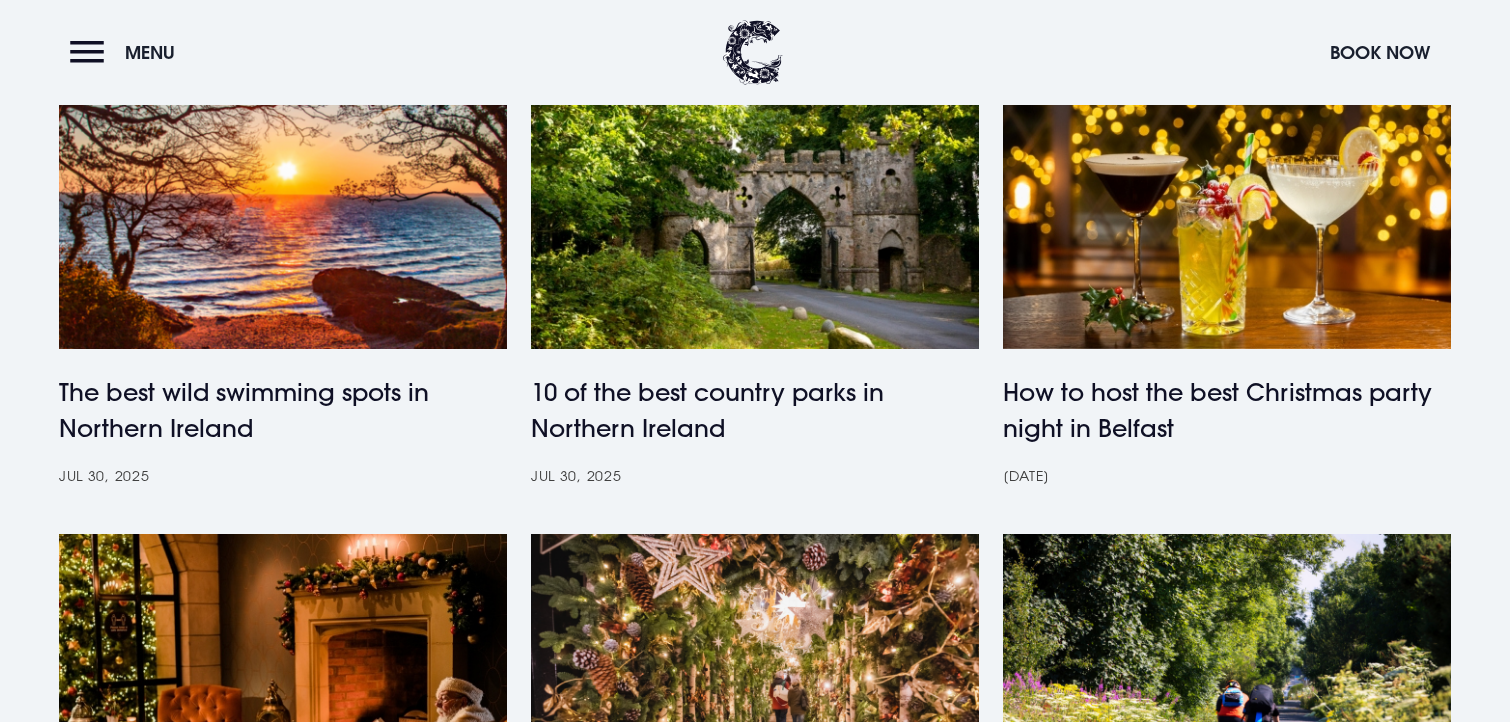 click on "Discover the best cycle routes near Clandeboye Lodge" at bounding box center [1227, 893] 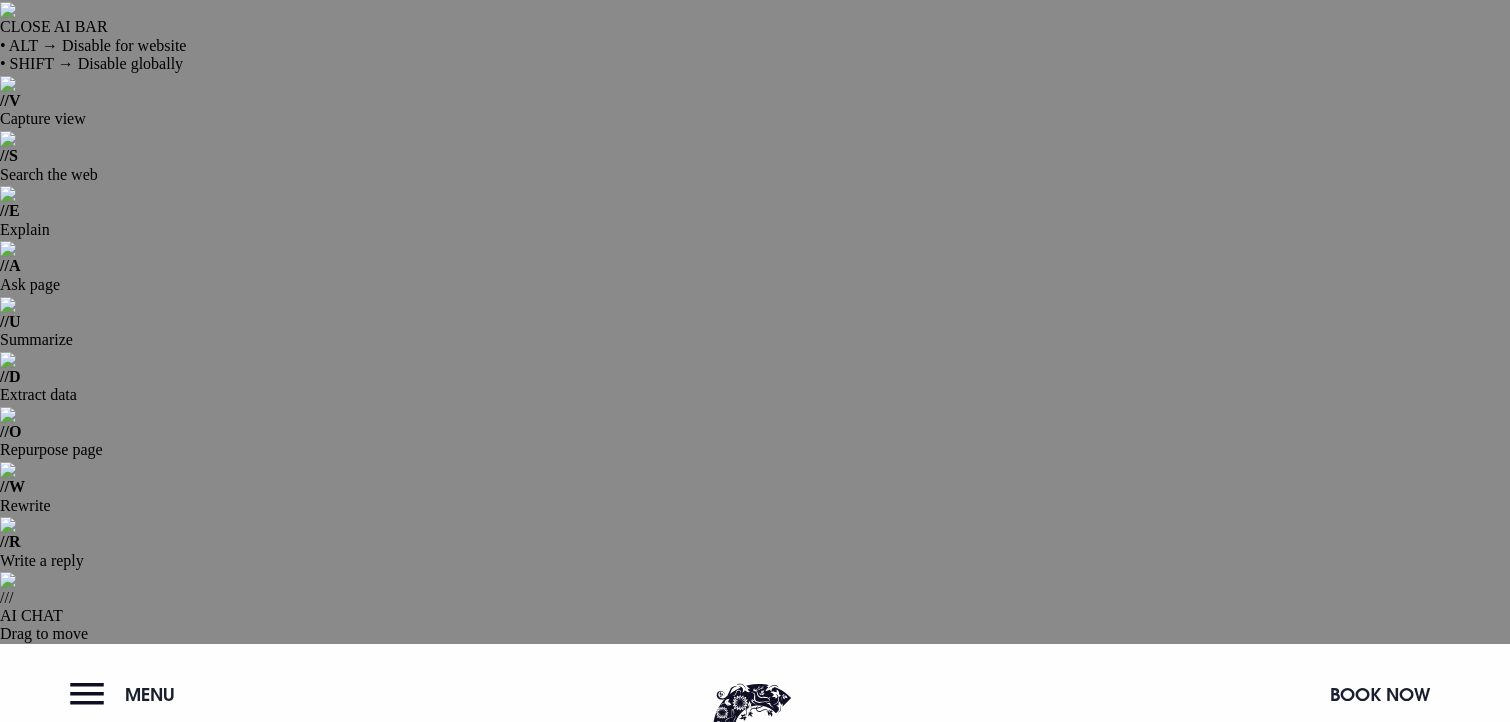 scroll, scrollTop: 0, scrollLeft: 0, axis: both 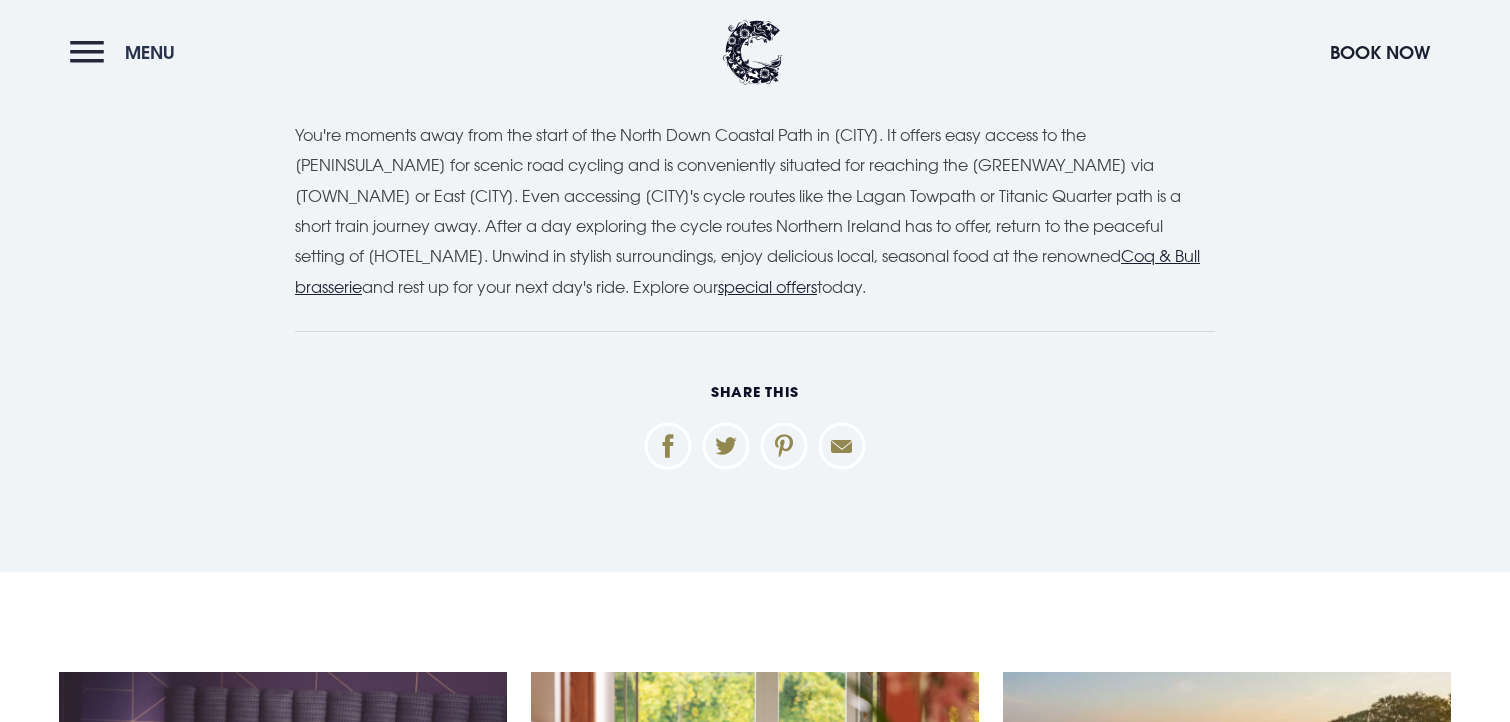 click on "Menu" at bounding box center [127, 52] 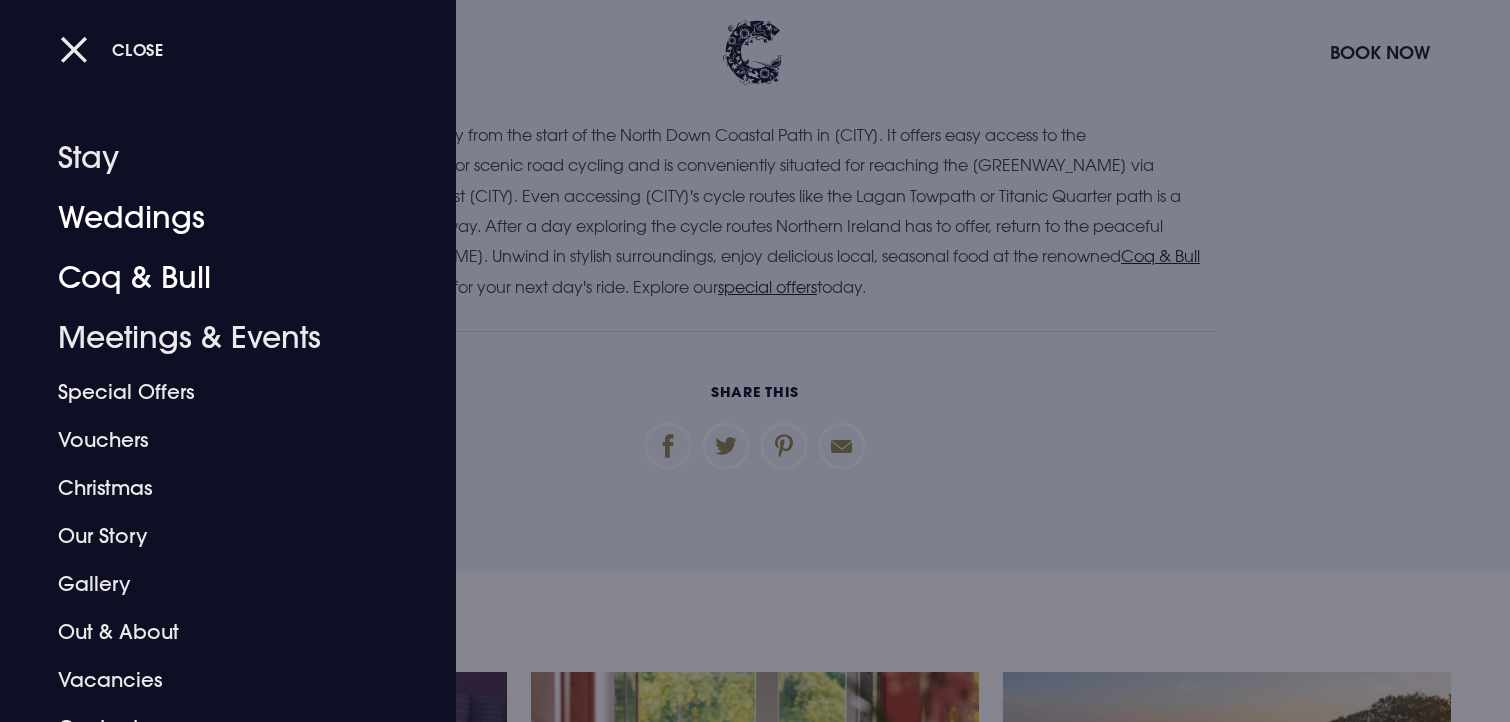 click at bounding box center (755, 361) 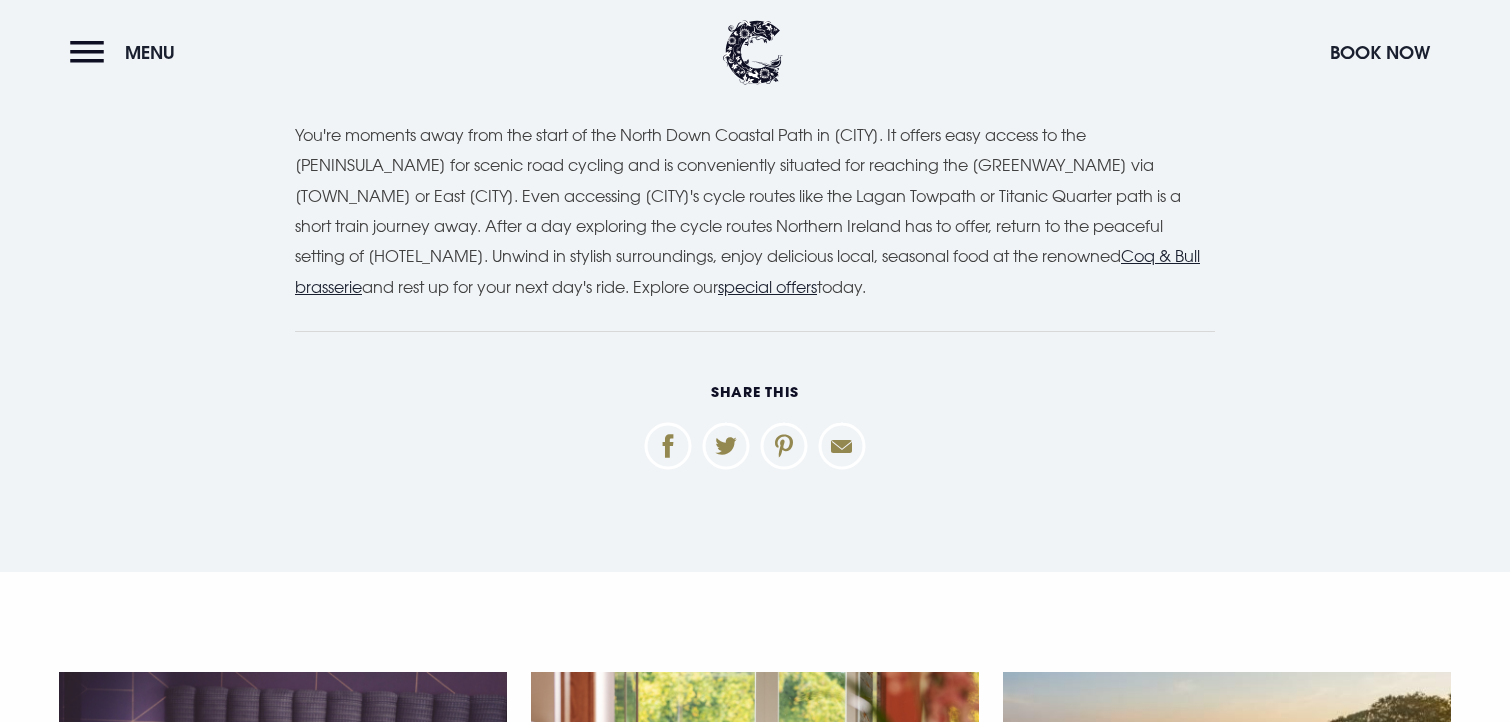 click on "Back to blog" at bounding box center [754, 1185] 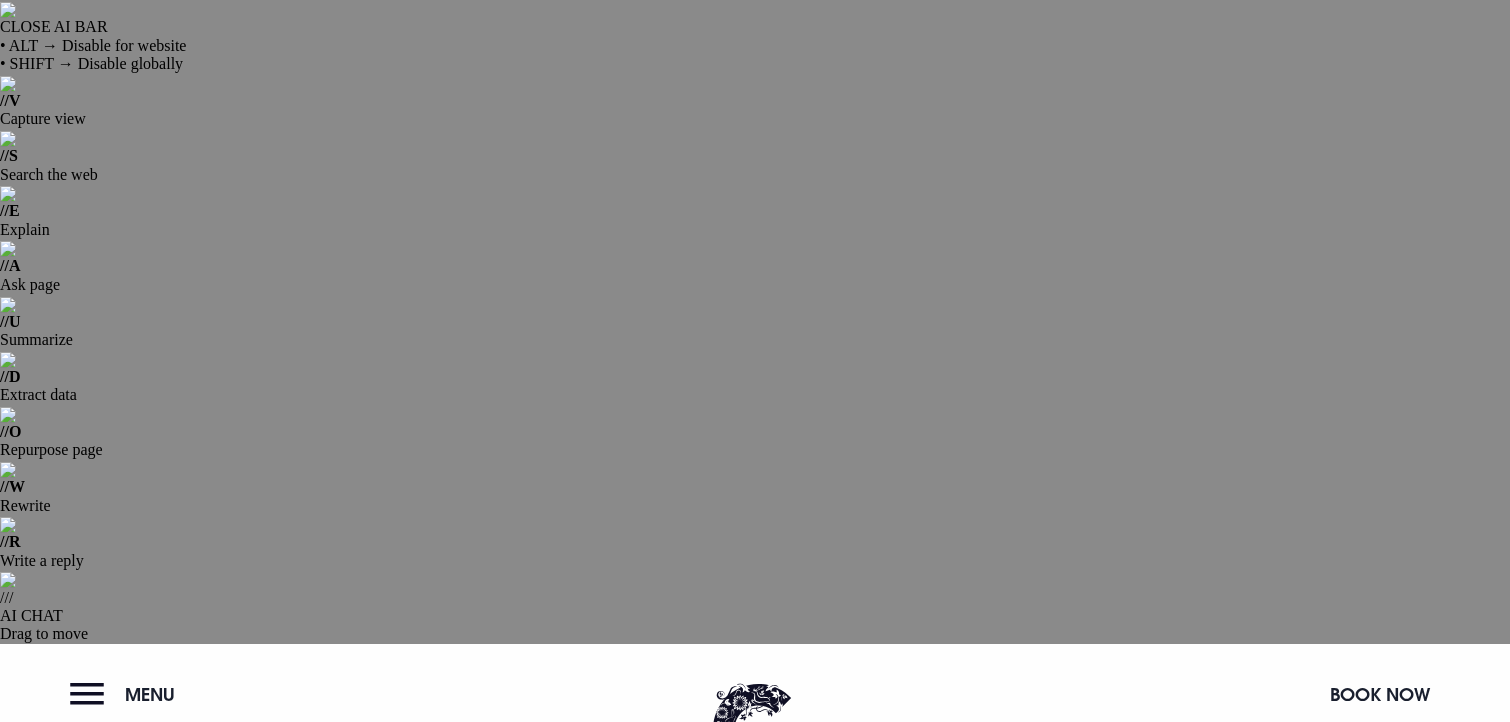 scroll, scrollTop: 0, scrollLeft: 0, axis: both 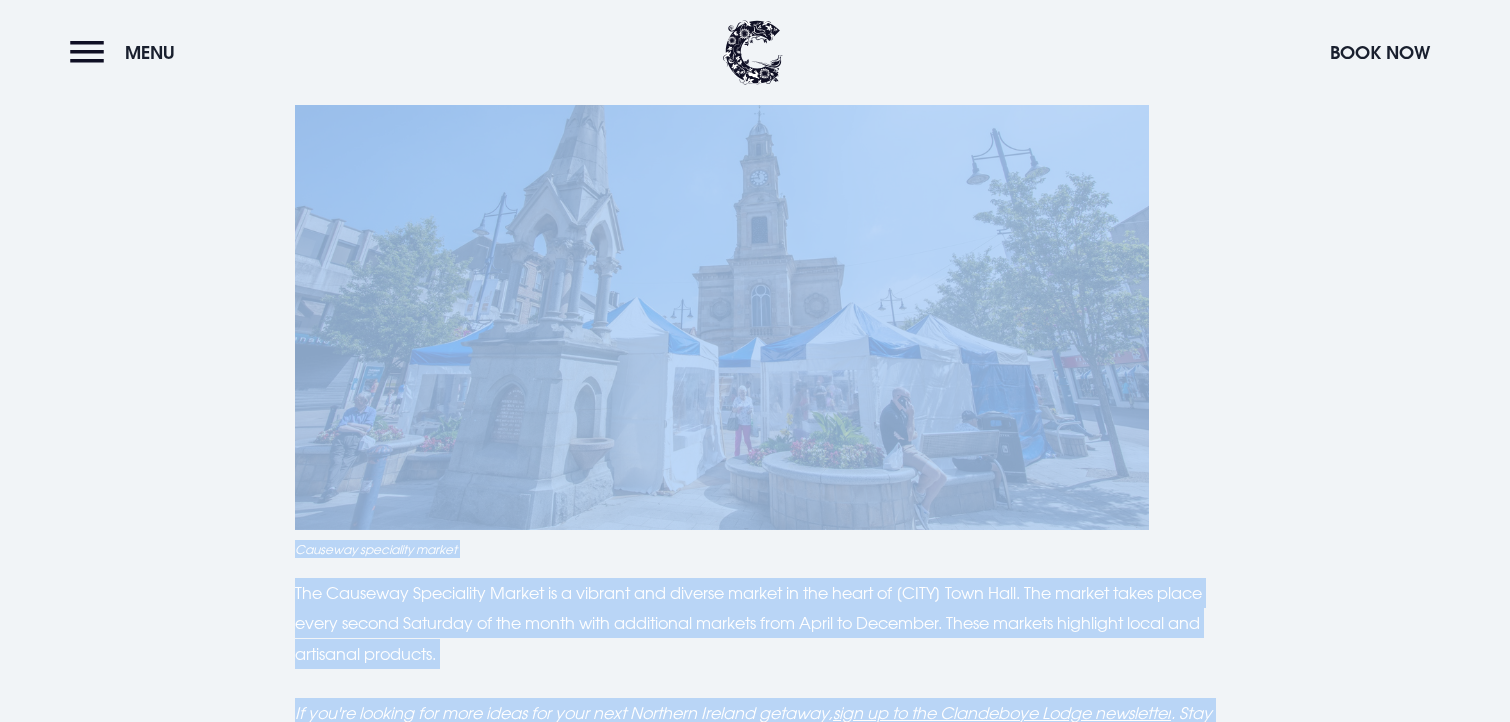 drag, startPoint x: 312, startPoint y: 321, endPoint x: 828, endPoint y: 149, distance: 543.91174 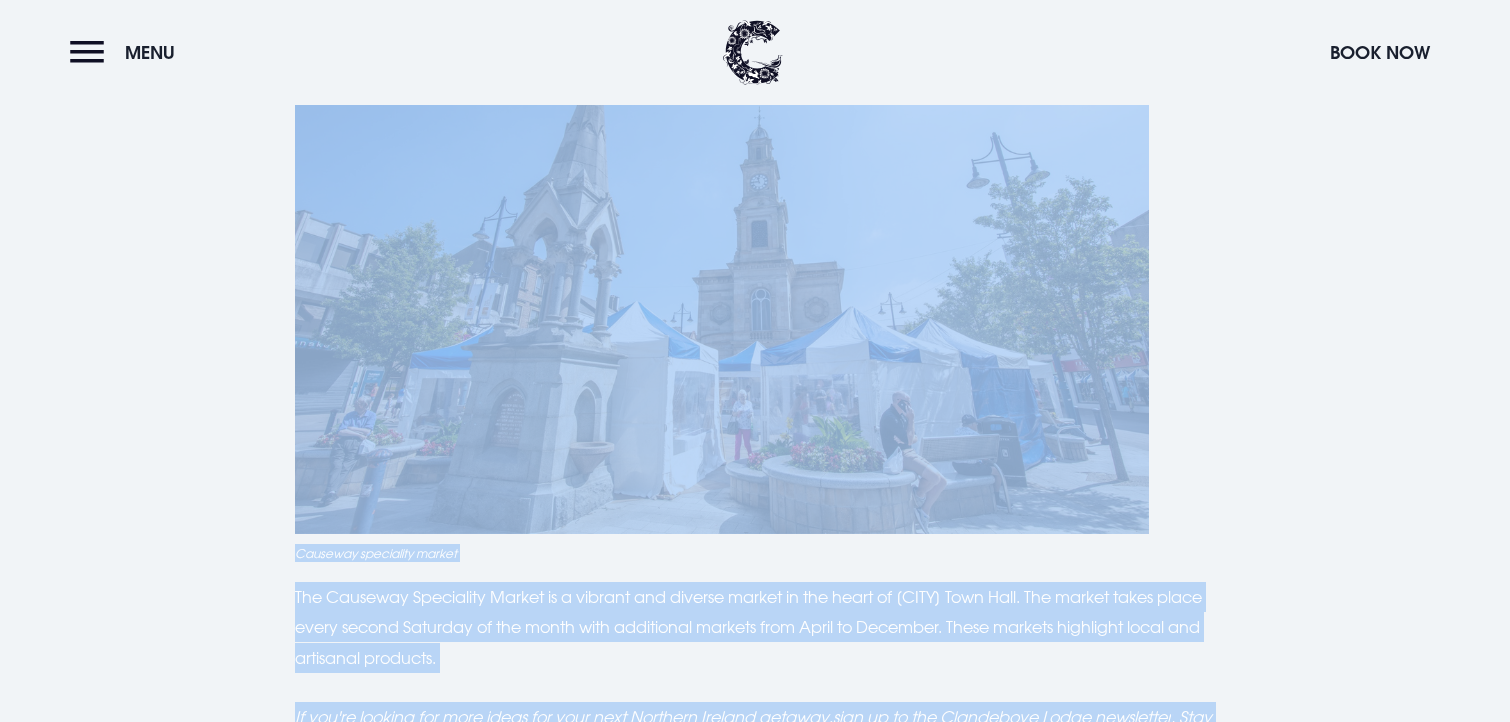 copy on "Exploring hidden gem markets in Northern Ireland
Northern Ireland is home to lots of unique and charming markets. In this guide, discover the best  local food , artisan crafts, and warm culture found at markets throughout Northern Ireland.   Food & Drink Markets   St George’s Market   St George's Market, courtesy of Tourism Ireland St Georges Market, one of Belfast's oldest attractions, combines history with a bustling market scene. Visit Belfast's last Victorian covered market on weekends (open Friday - Sunday) for a unique experience during your city trip. Expect local foods and drink, fresh produce, handmade crafts and a buzzing atmosphere!   Trademarket   Trademarket Belfast's Trademarket is an eclectic mix of street food, indie retail, and artisan drinks. Here, you can enjoy local beers, crafts, and cocktails. Open between Wednesday and Sunday, you'll find it on Dublin Road, near Botanic train station.   Common Market   Drinks at Common Market Common Market is a popular street f..." 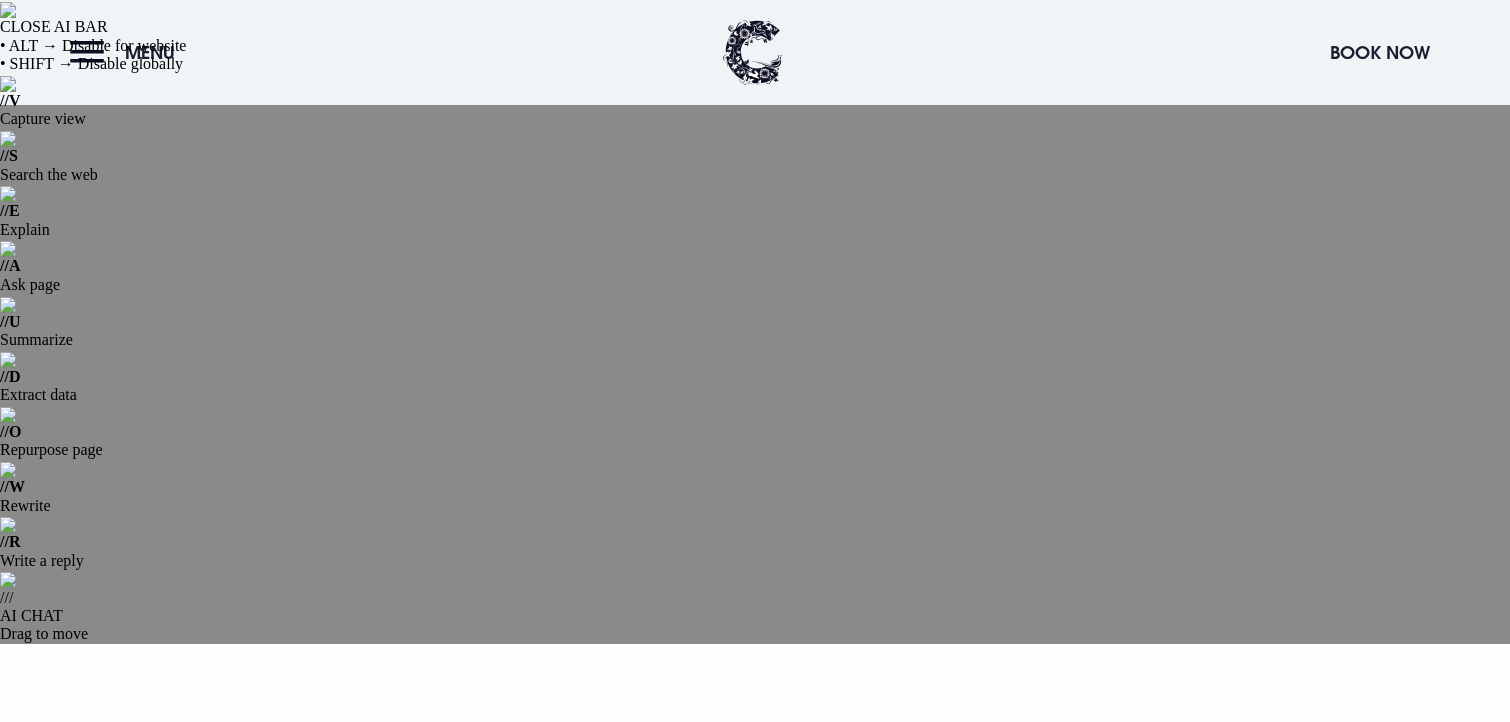 scroll, scrollTop: 448, scrollLeft: 0, axis: vertical 